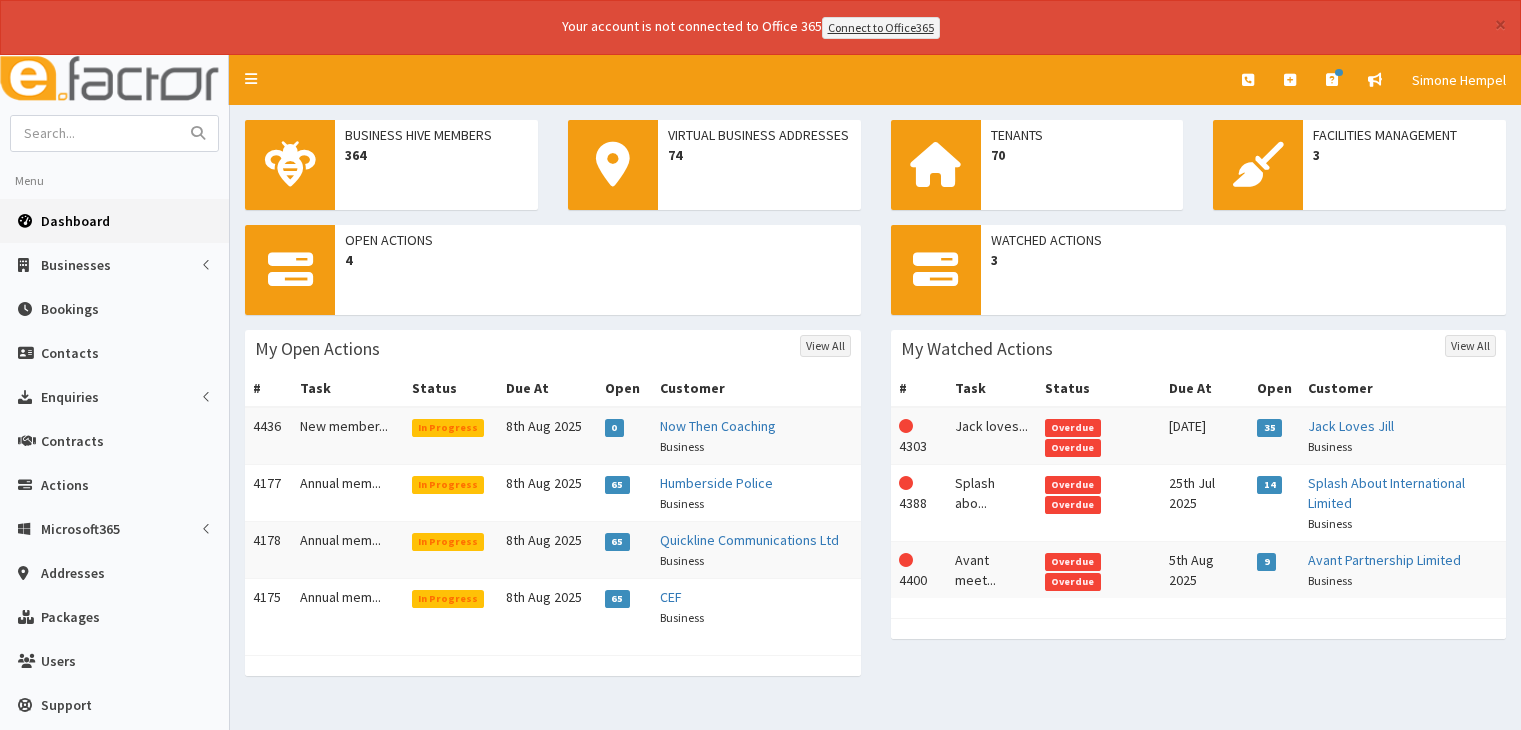 scroll, scrollTop: 0, scrollLeft: 0, axis: both 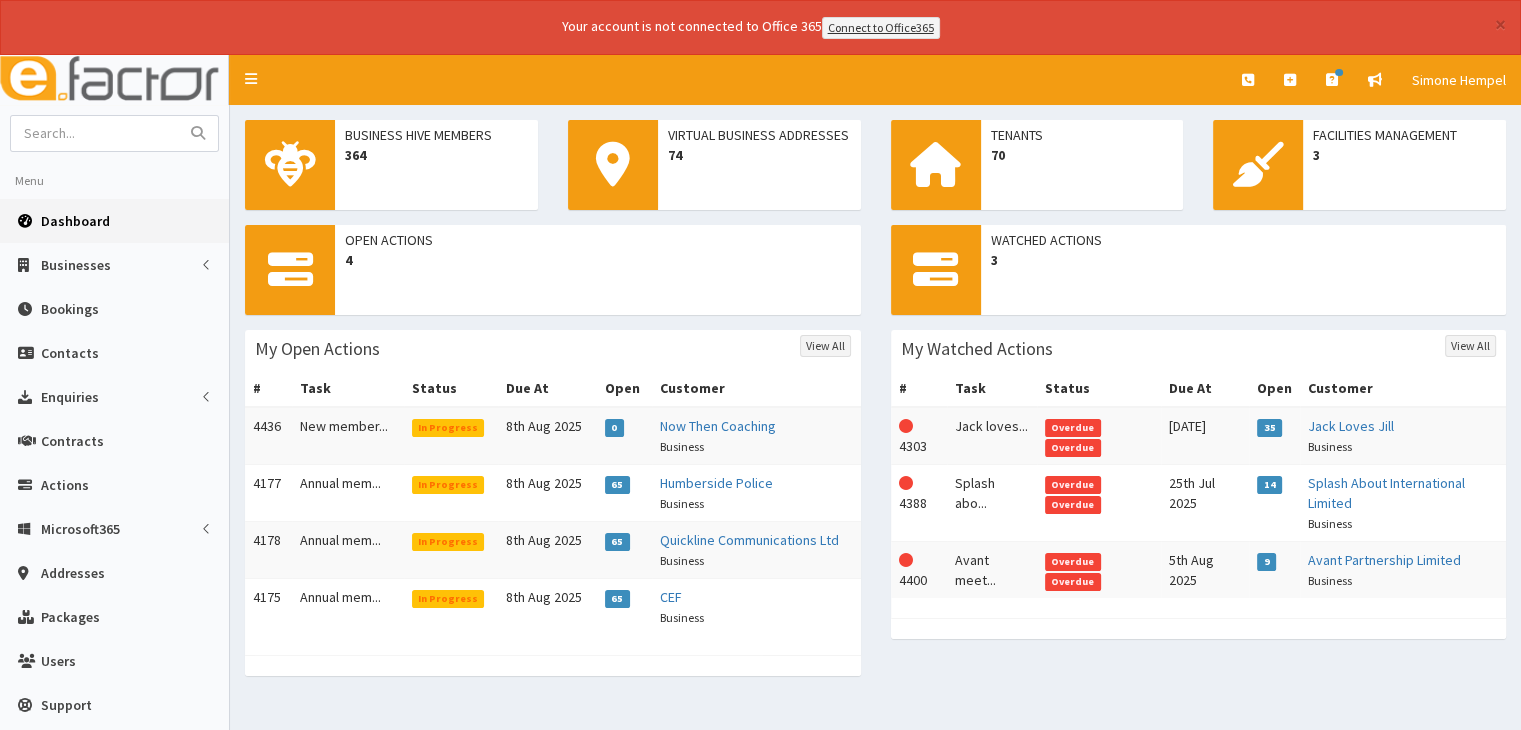 click at bounding box center (95, 133) 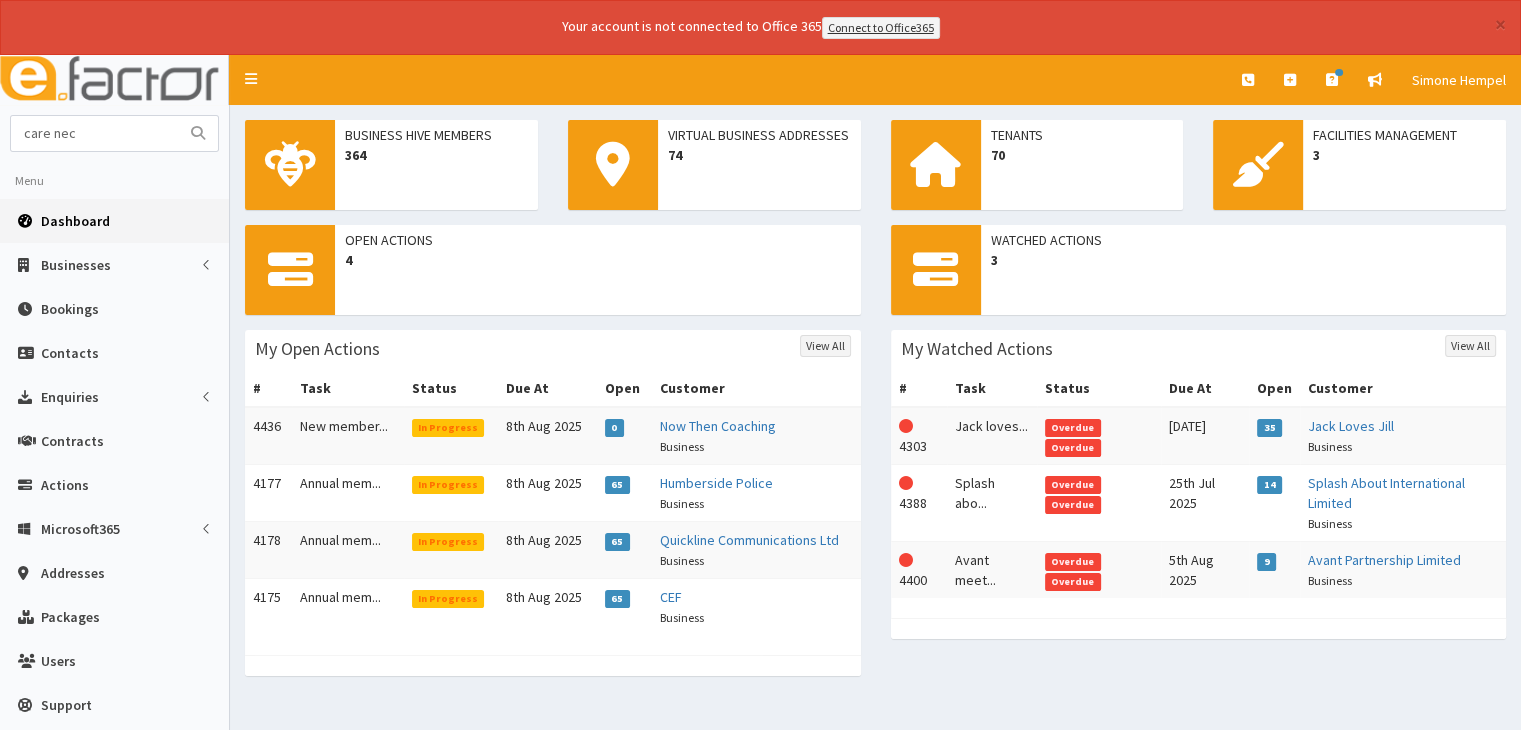 type on "care nec" 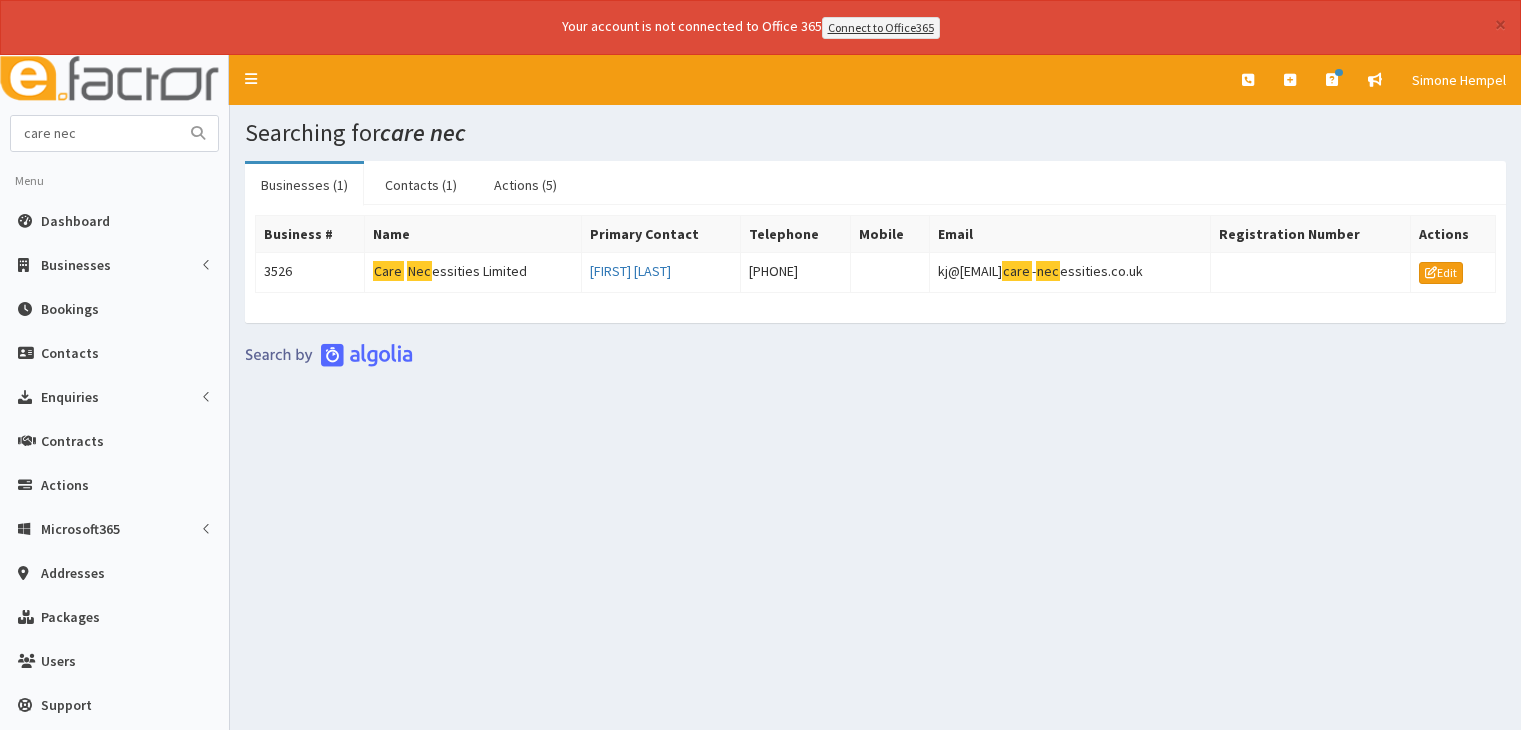 scroll, scrollTop: 0, scrollLeft: 0, axis: both 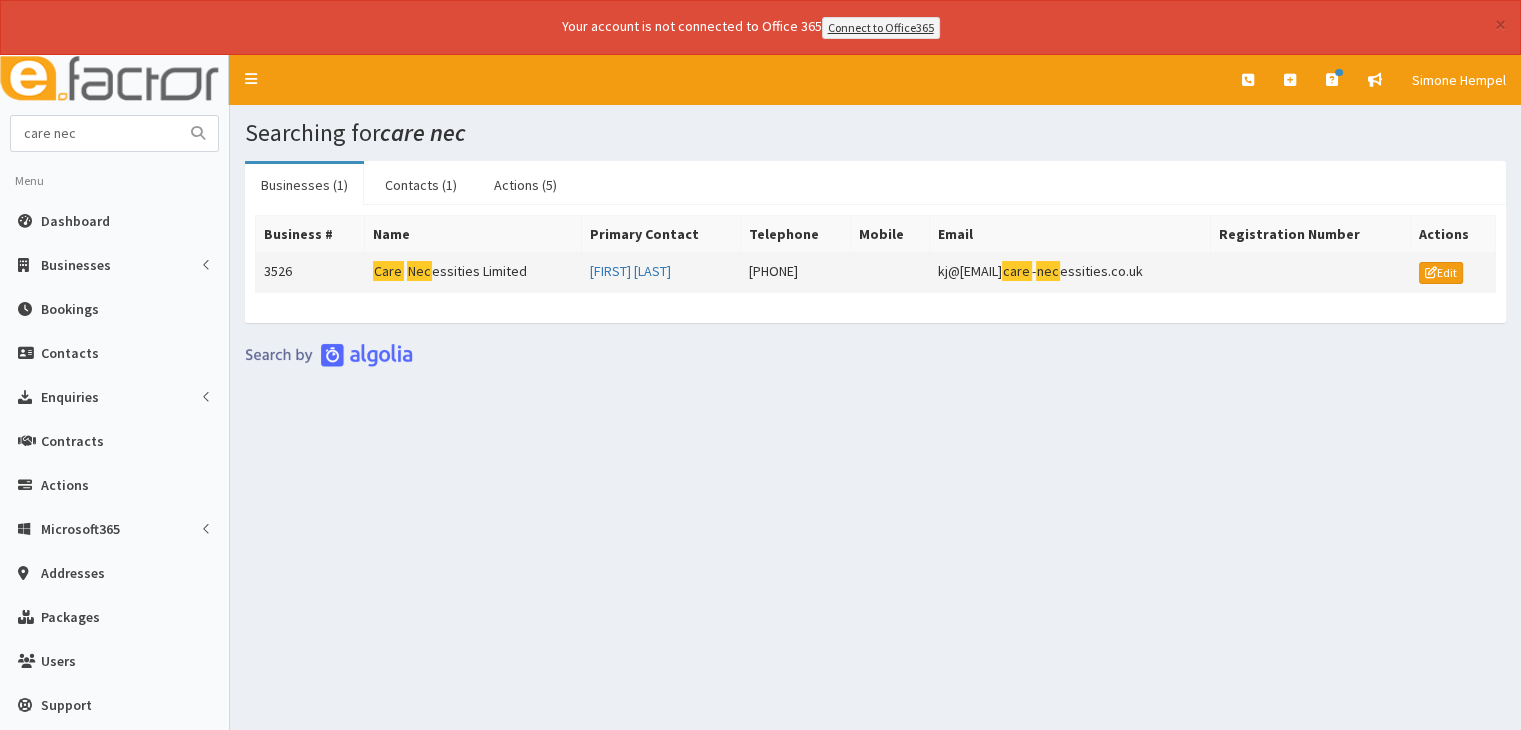 click on "Care" 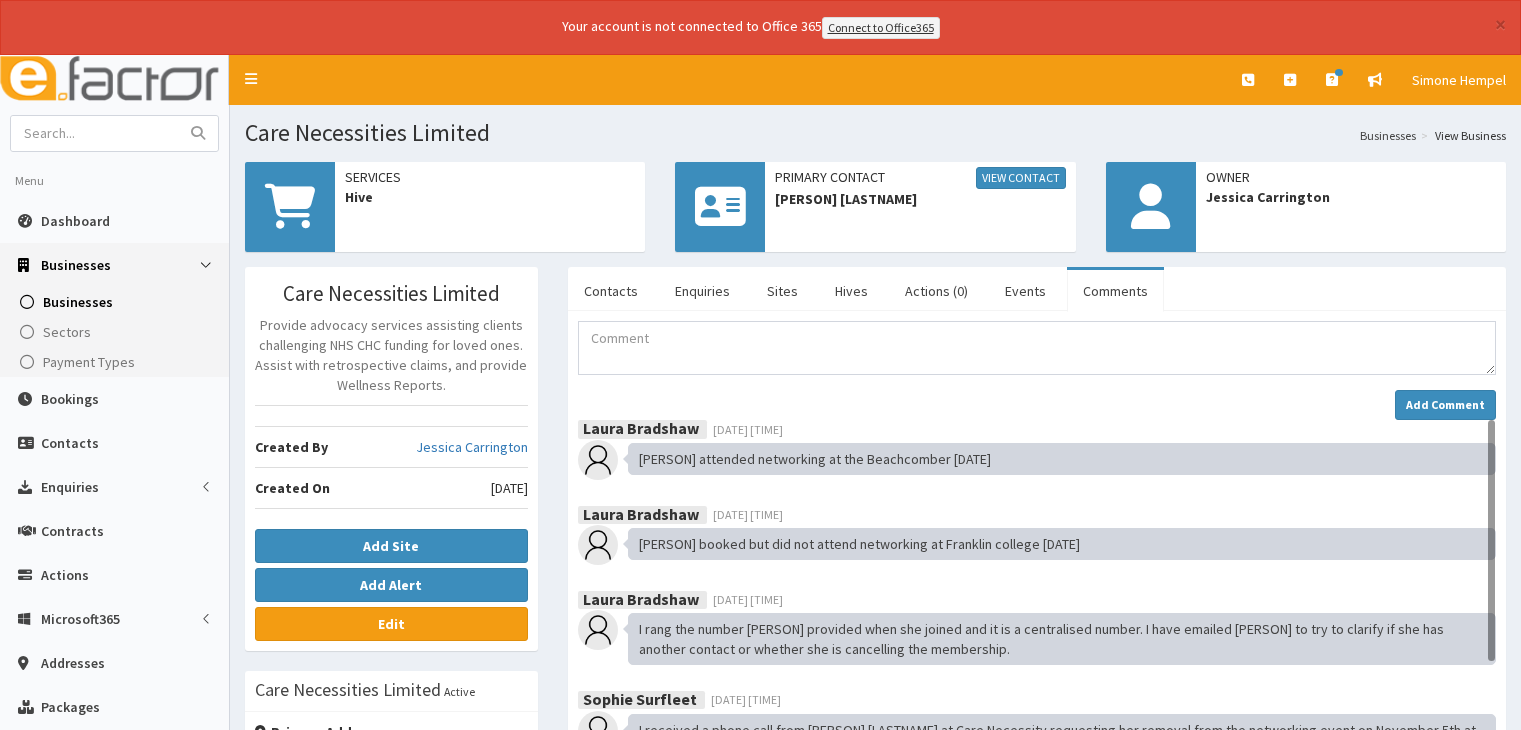 scroll, scrollTop: 0, scrollLeft: 0, axis: both 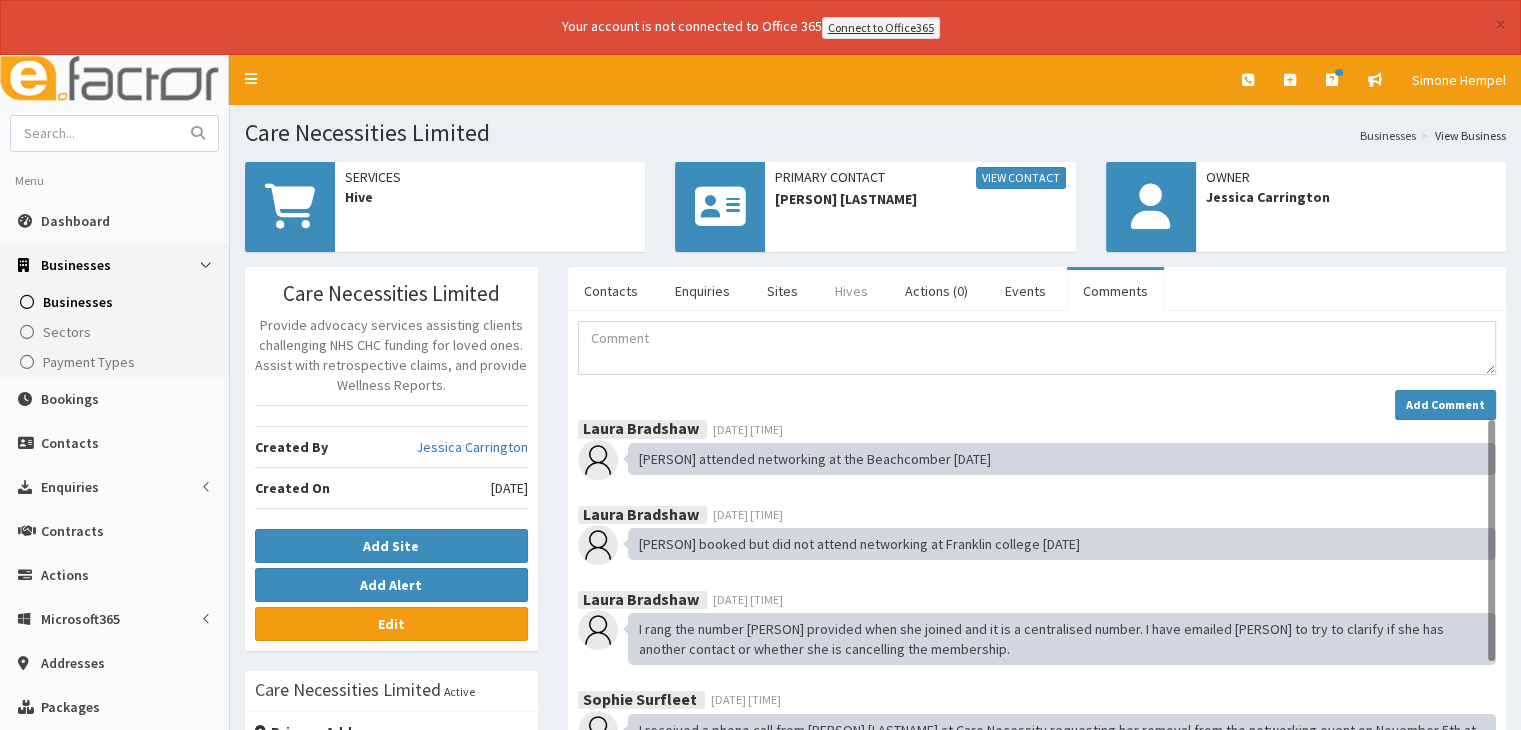 click on "Hives" at bounding box center (851, 291) 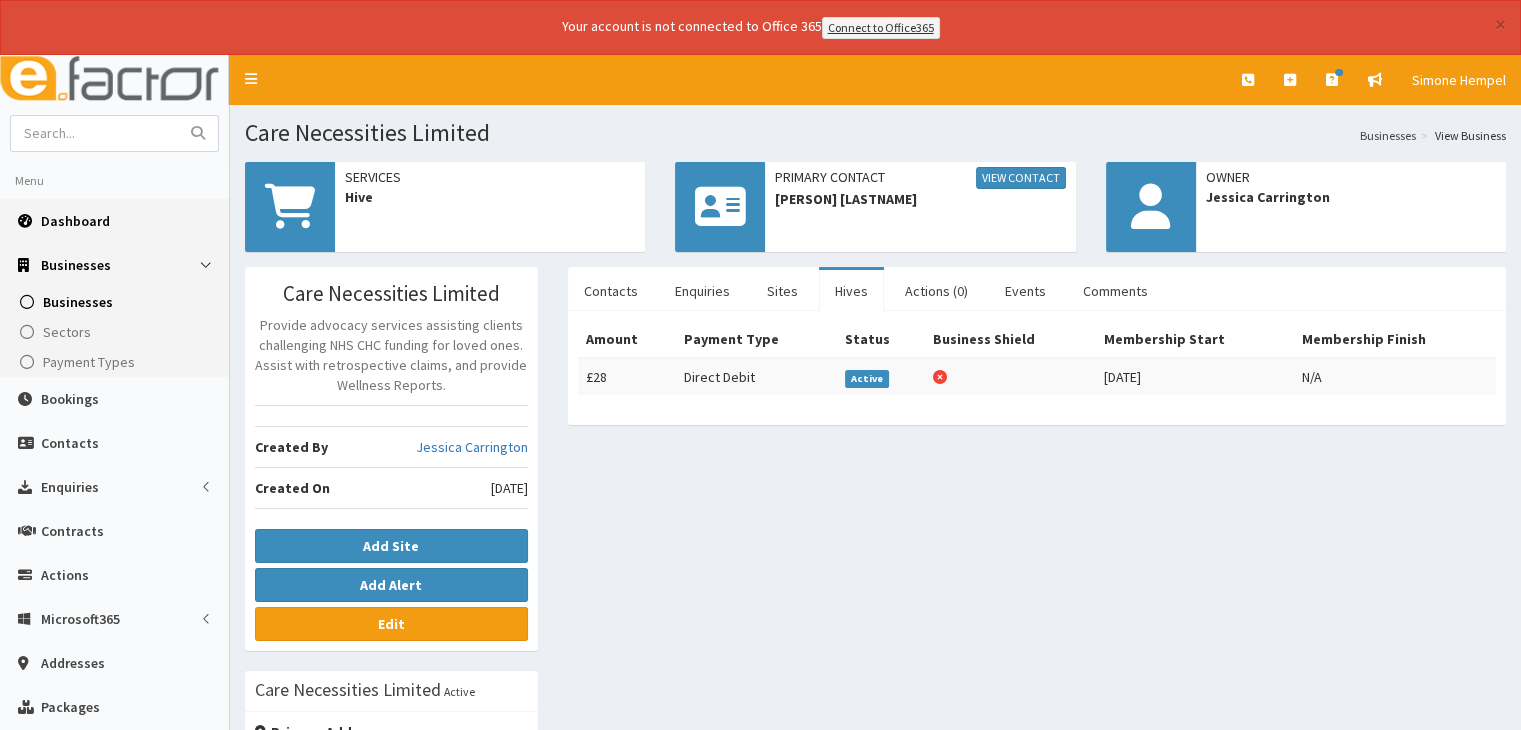 click on "Dashboard" at bounding box center [75, 221] 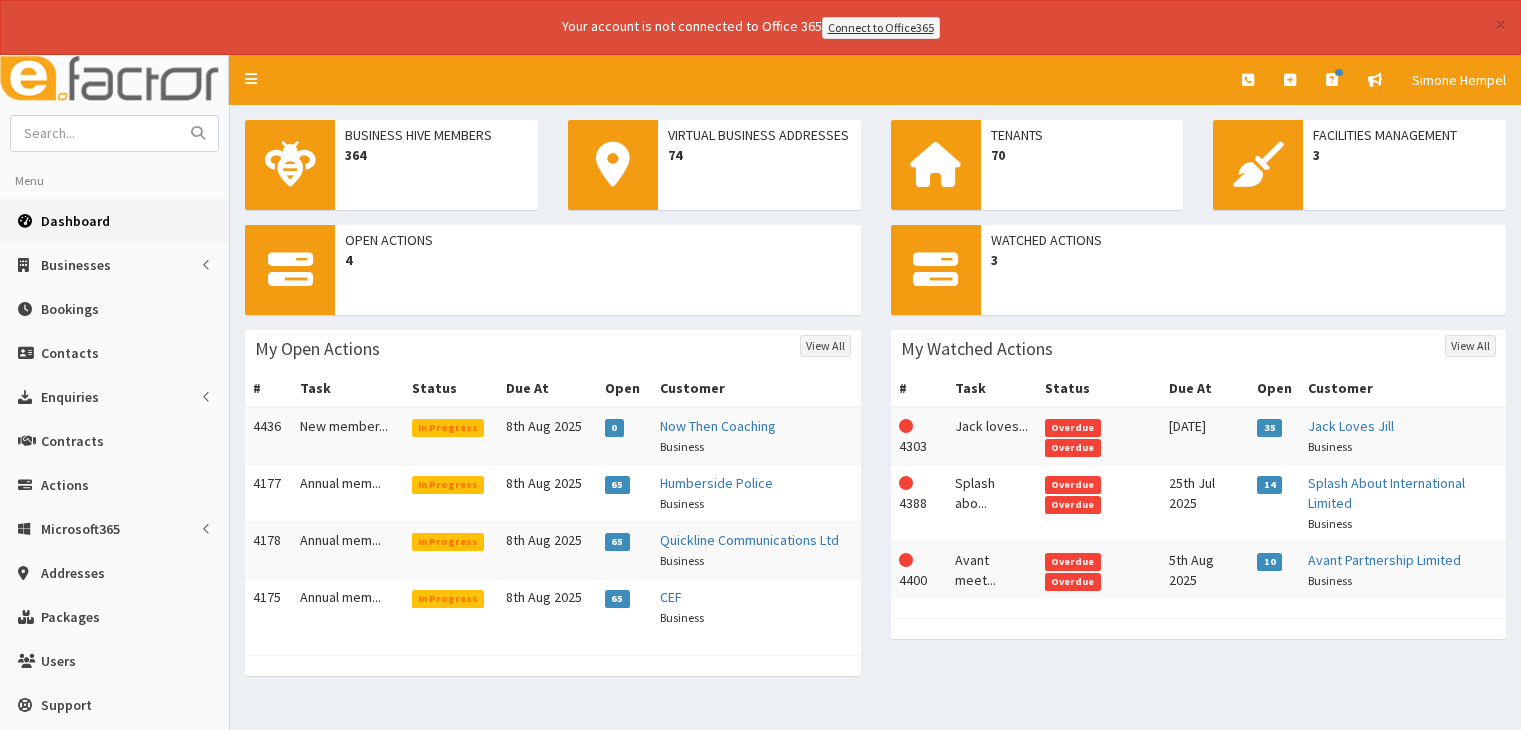 scroll, scrollTop: 0, scrollLeft: 0, axis: both 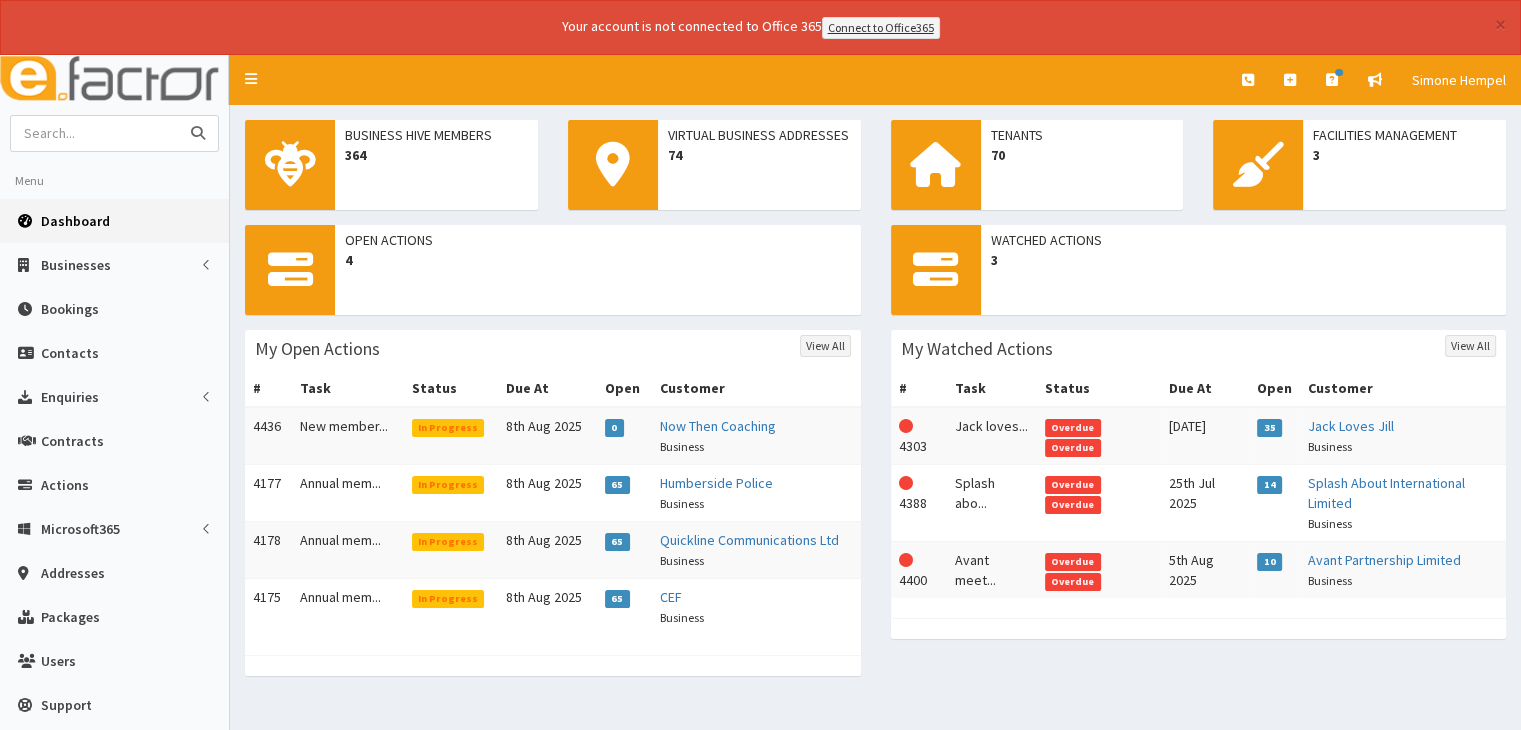 click at bounding box center [95, 133] 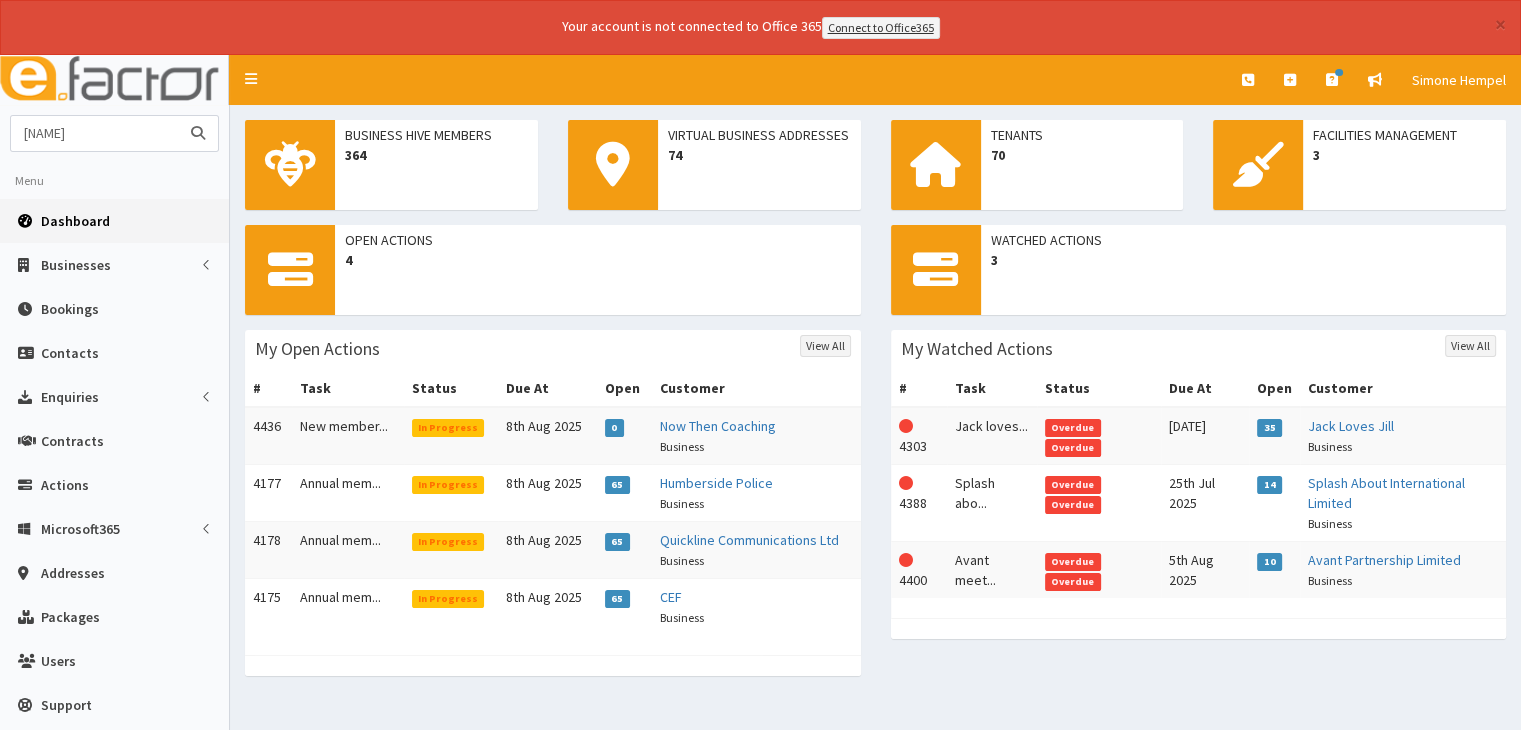 type on "ranya" 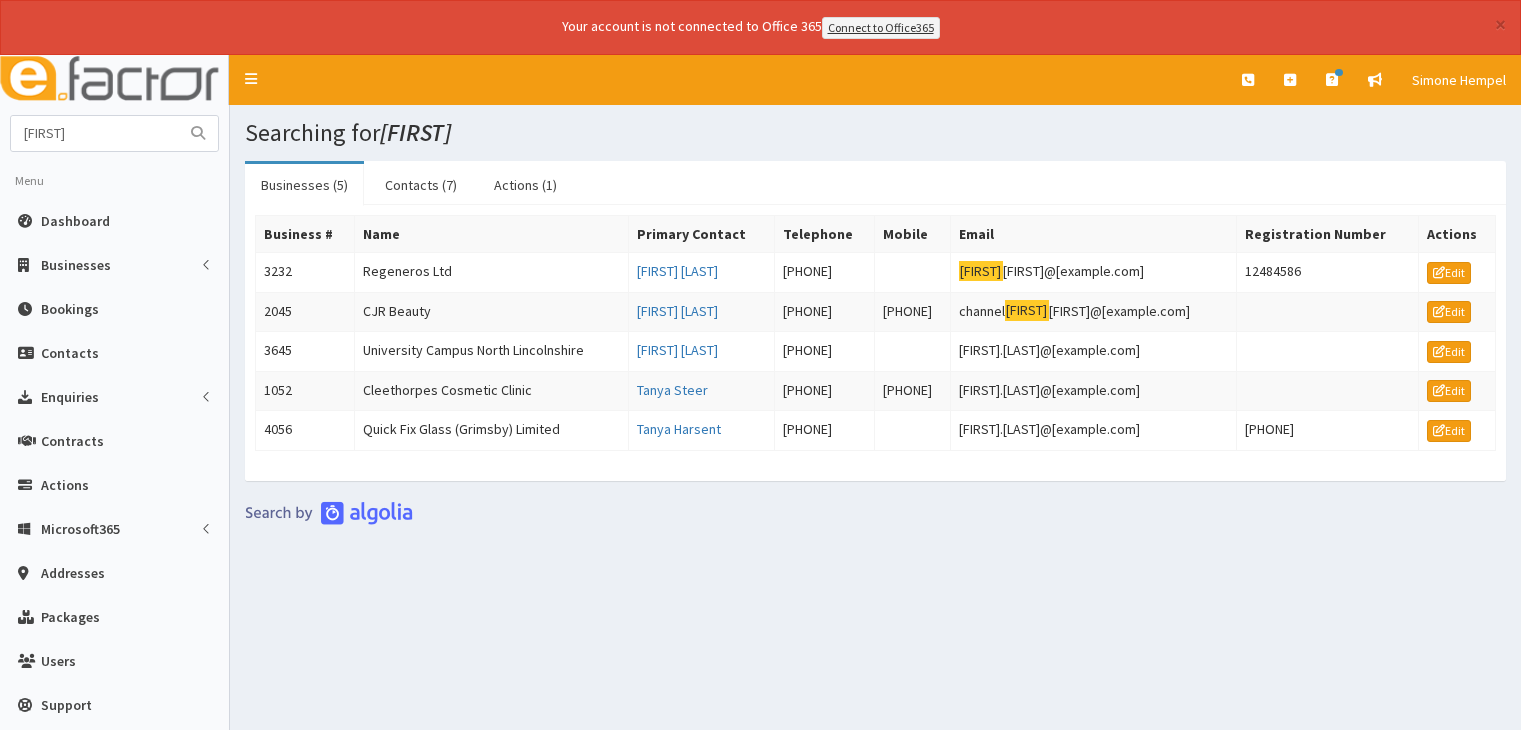 scroll, scrollTop: 0, scrollLeft: 0, axis: both 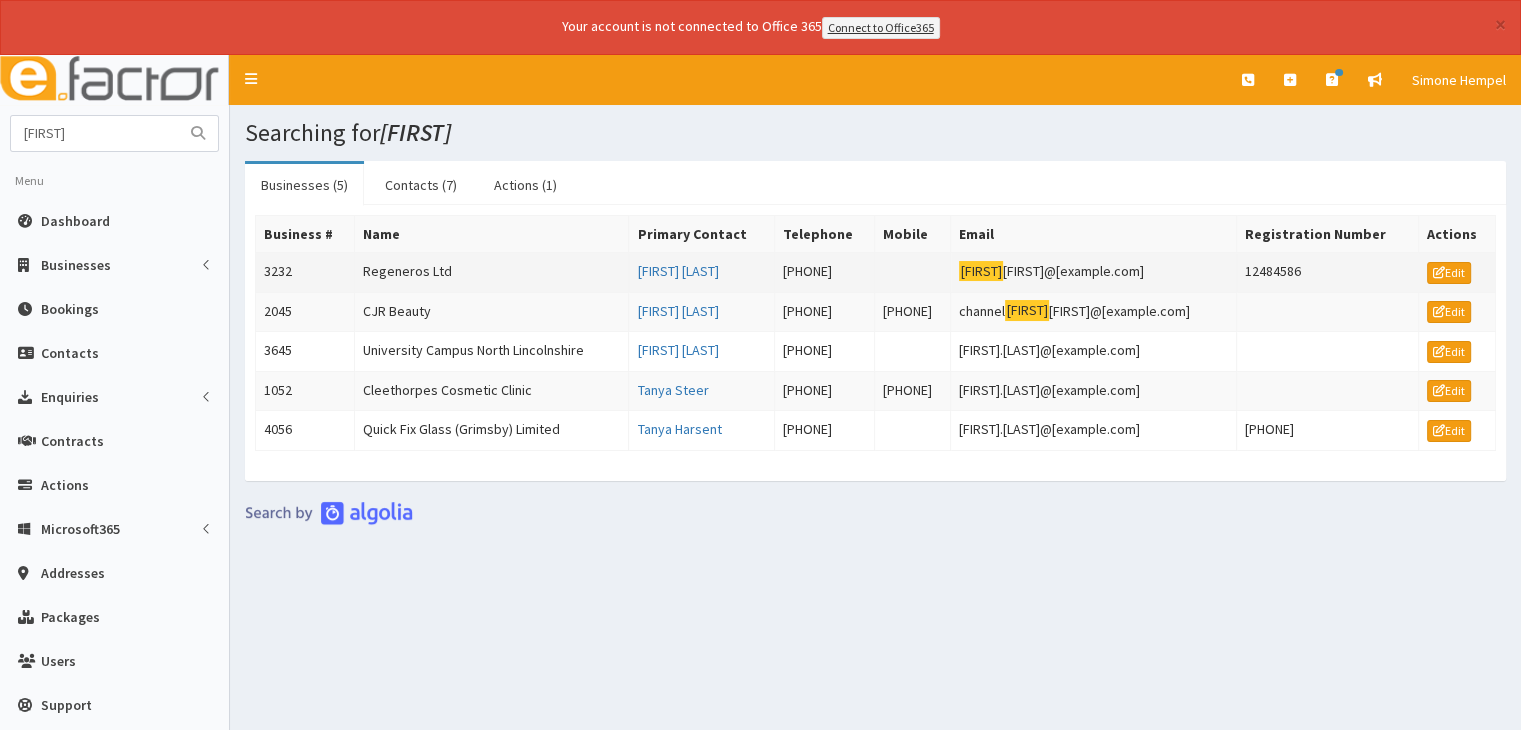 click on "Regeneros Ltd" at bounding box center (492, 272) 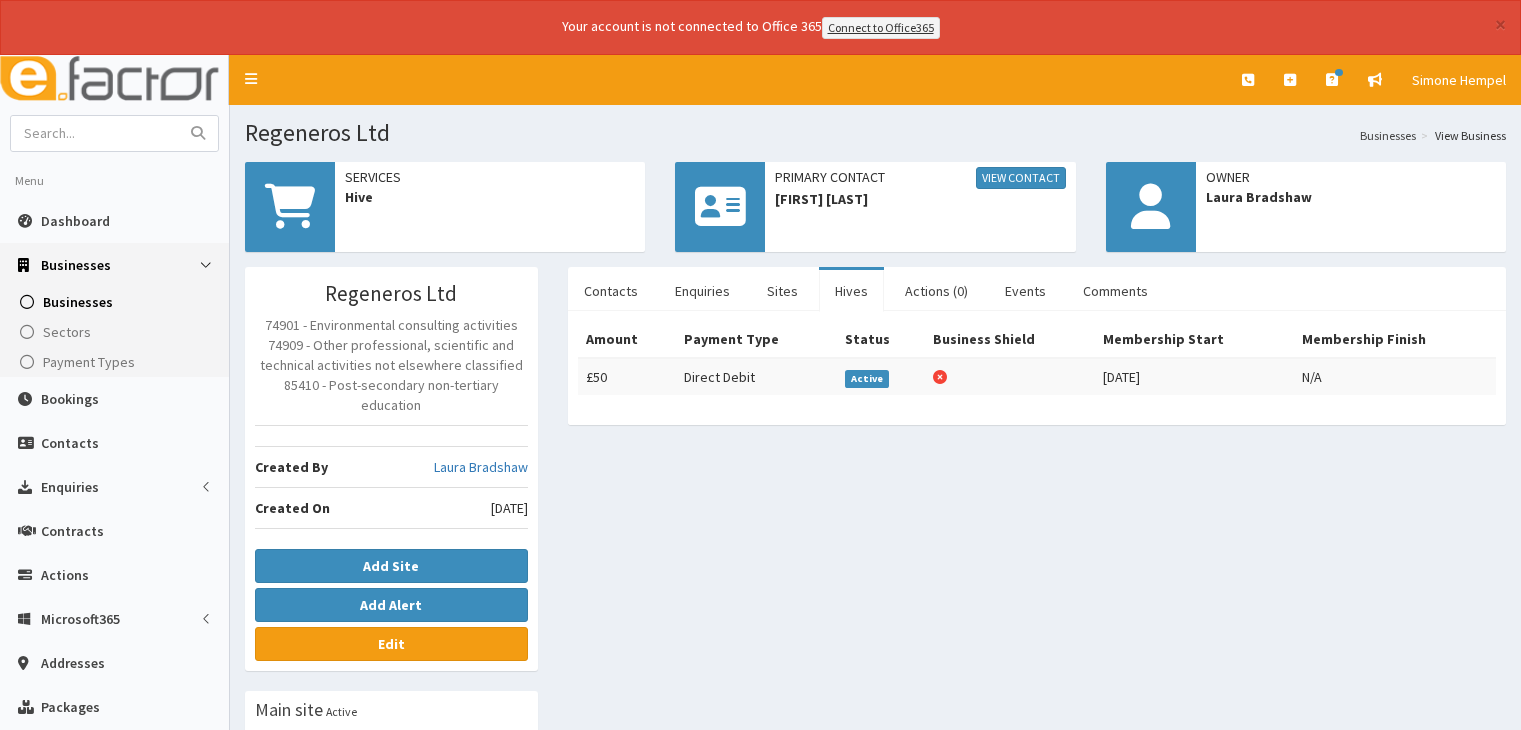scroll, scrollTop: 0, scrollLeft: 0, axis: both 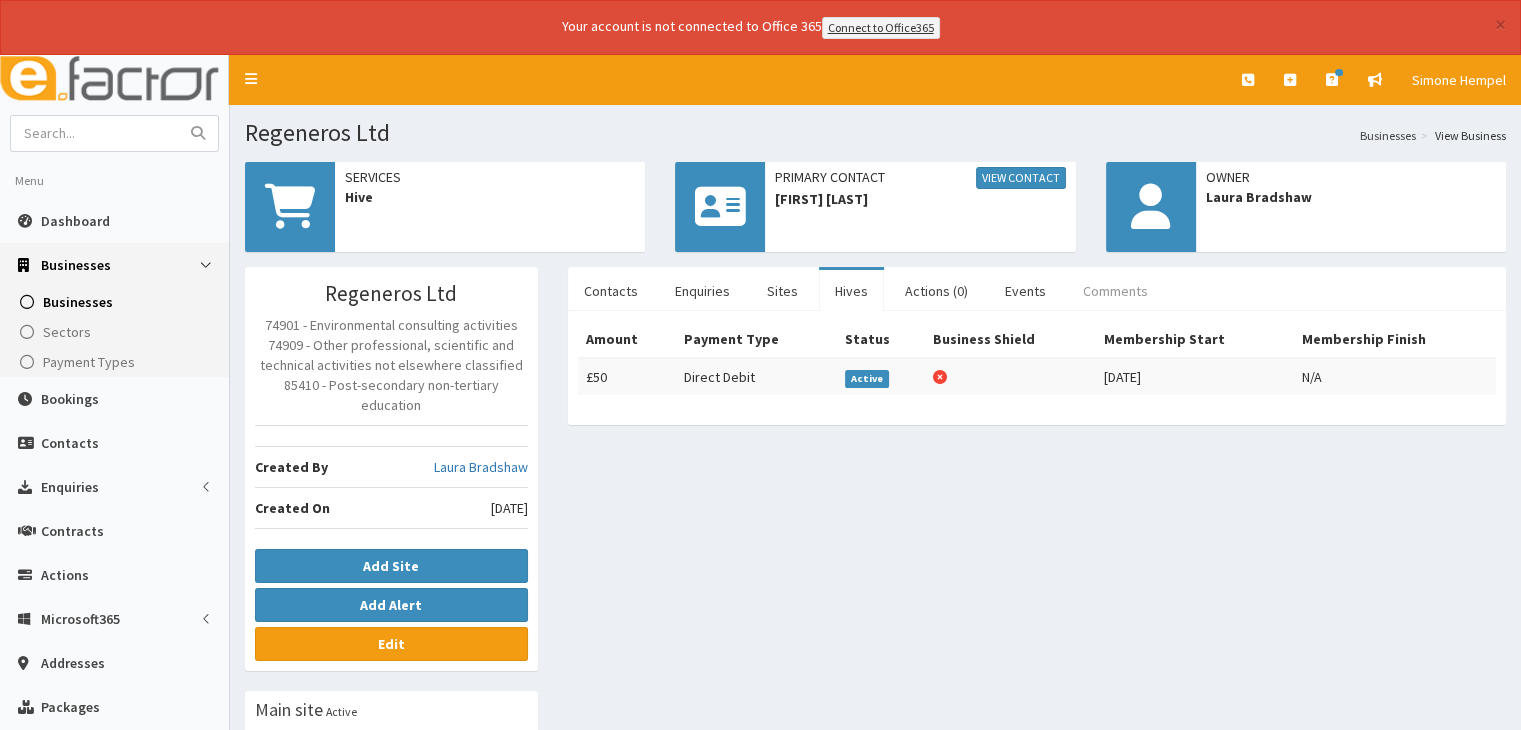 click on "Comments" at bounding box center (1115, 291) 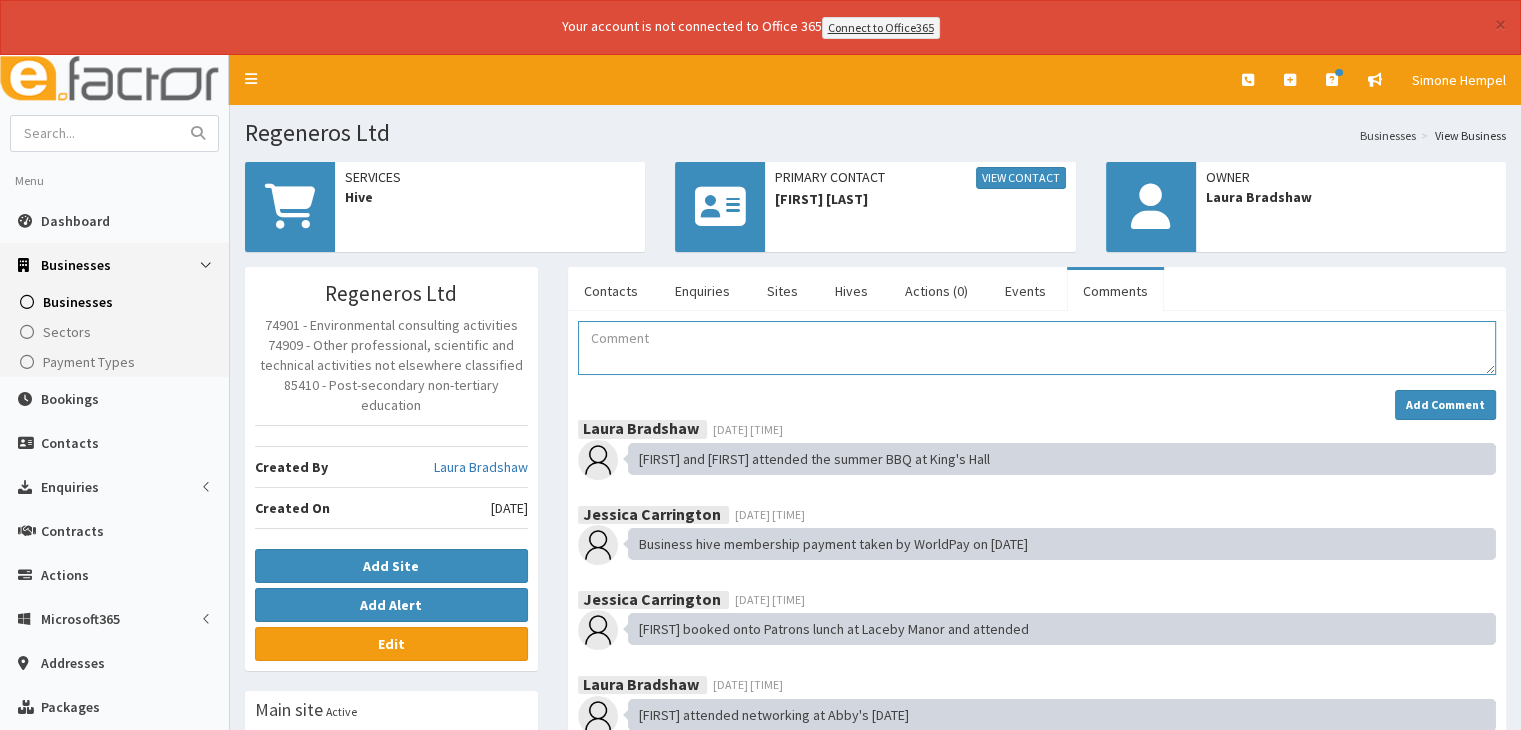 click at bounding box center (1037, 348) 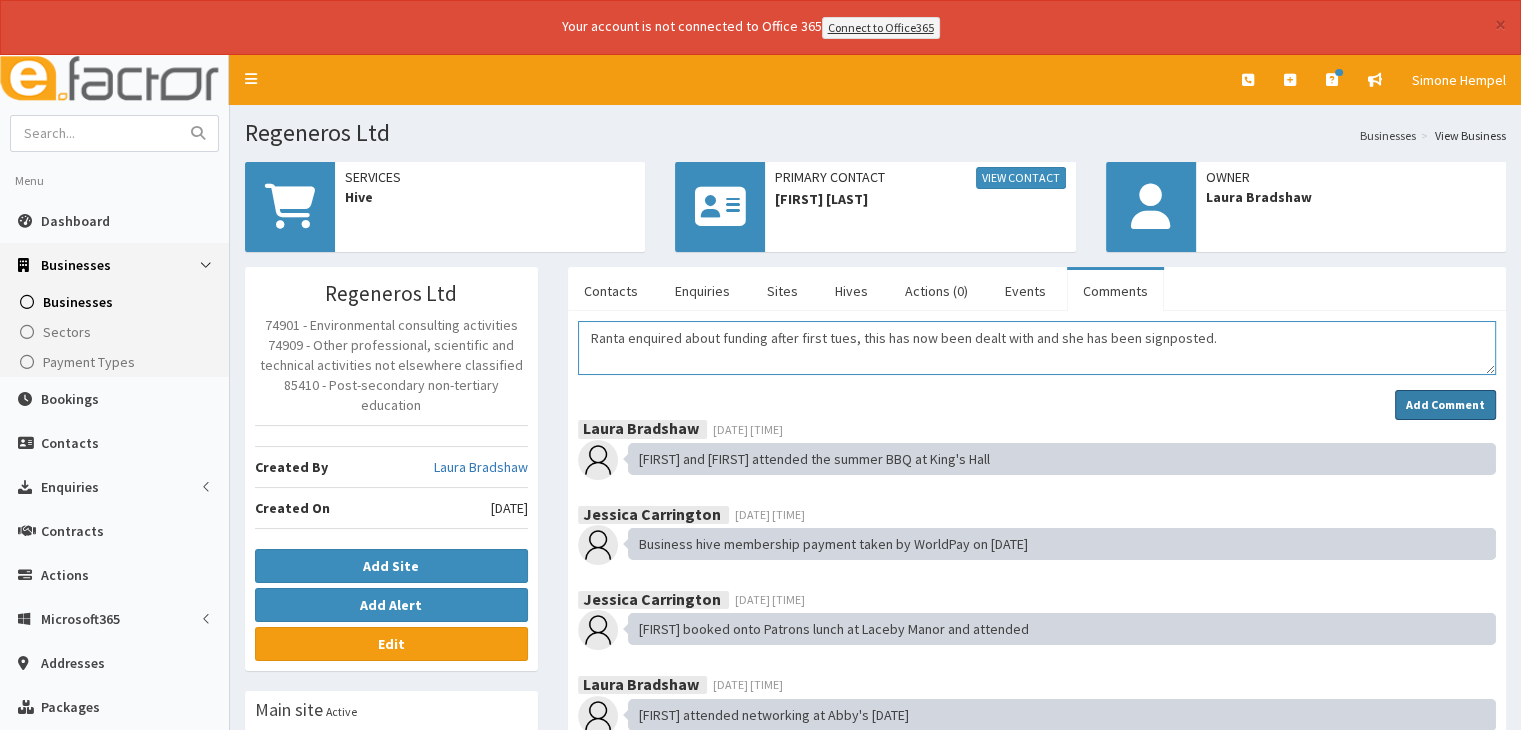 type on "Ranta enquired about funding after first tues, this has now been dealt with and she has been signposted." 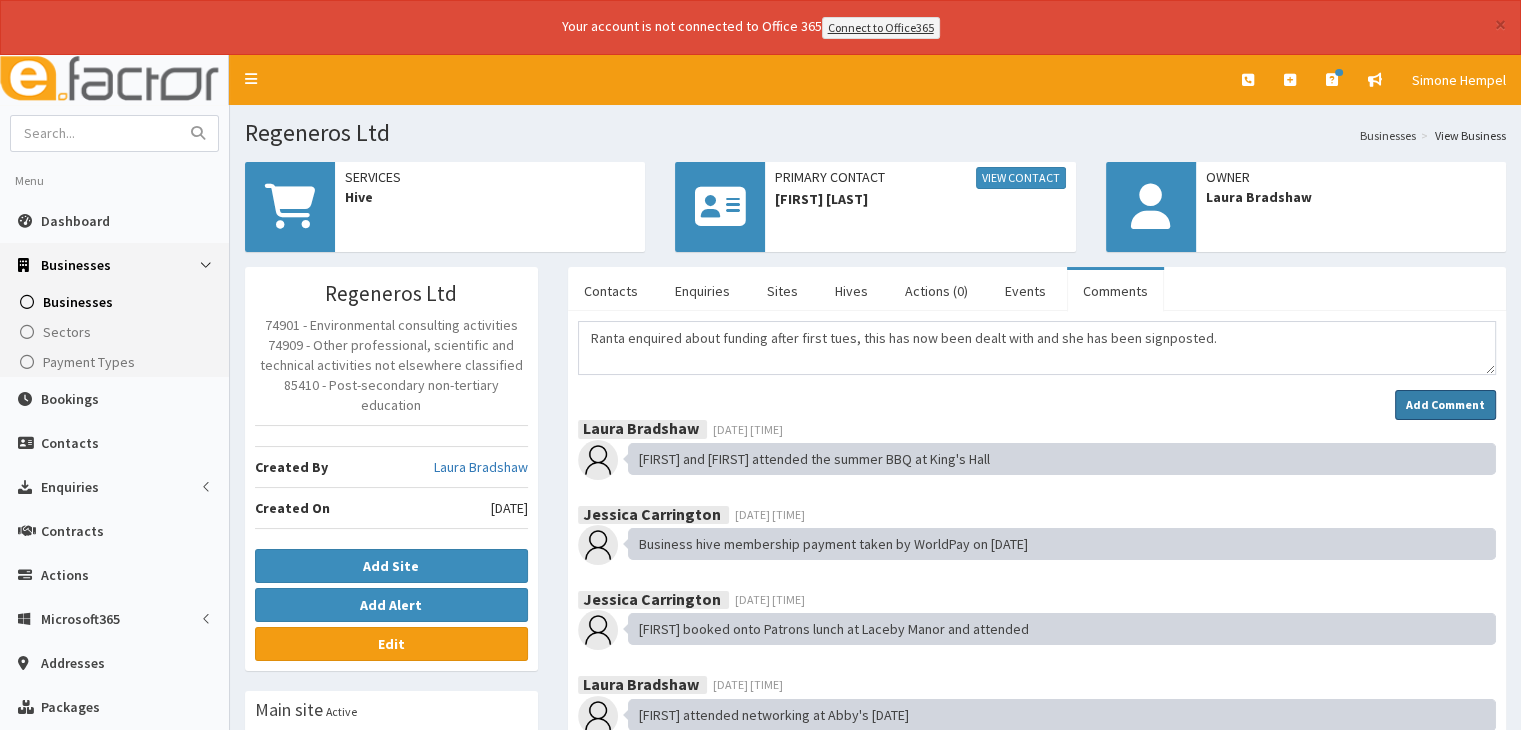 click on "Add Comment" at bounding box center (1445, 404) 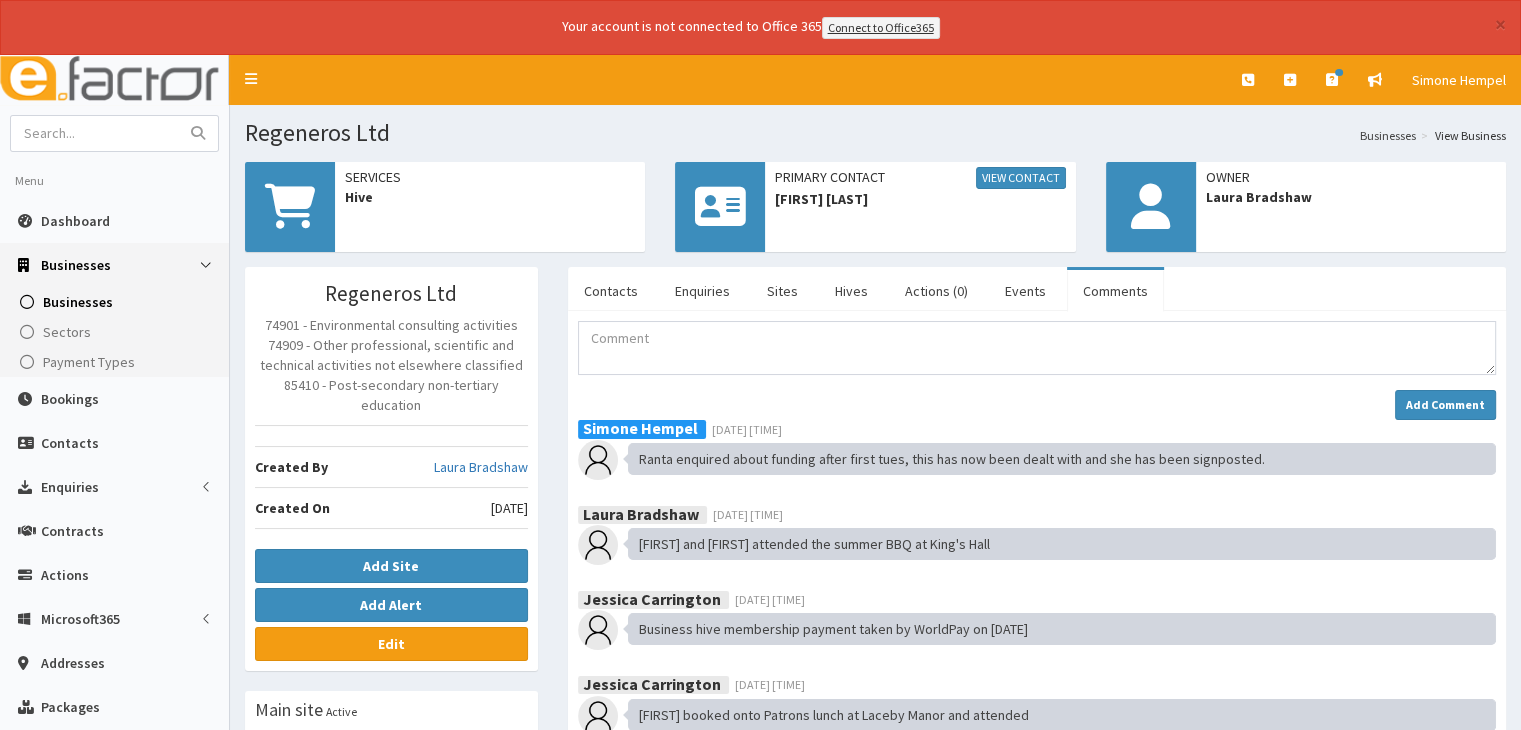 drag, startPoint x: 861, startPoint y: 445, endPoint x: 1313, endPoint y: 405, distance: 453.76645 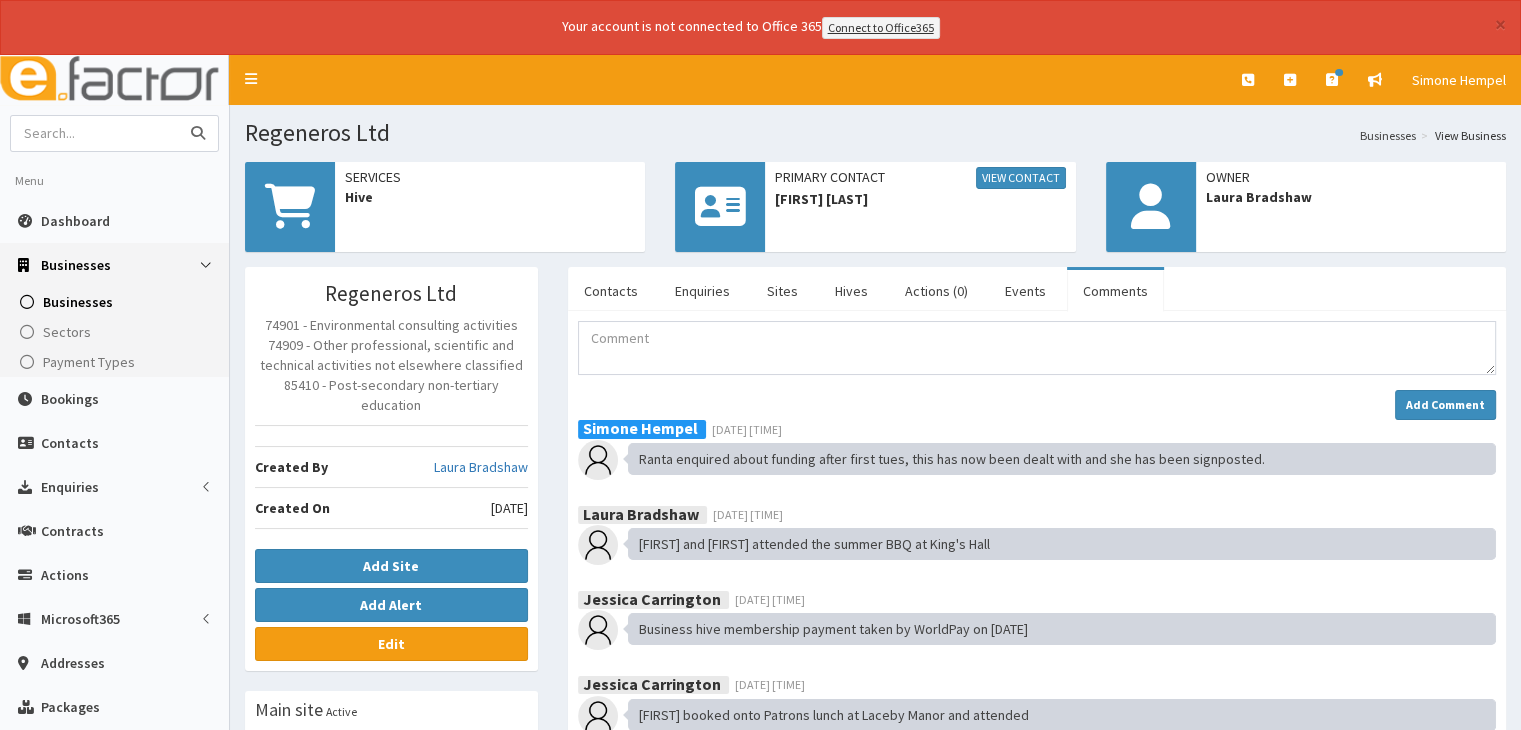 click at bounding box center (95, 133) 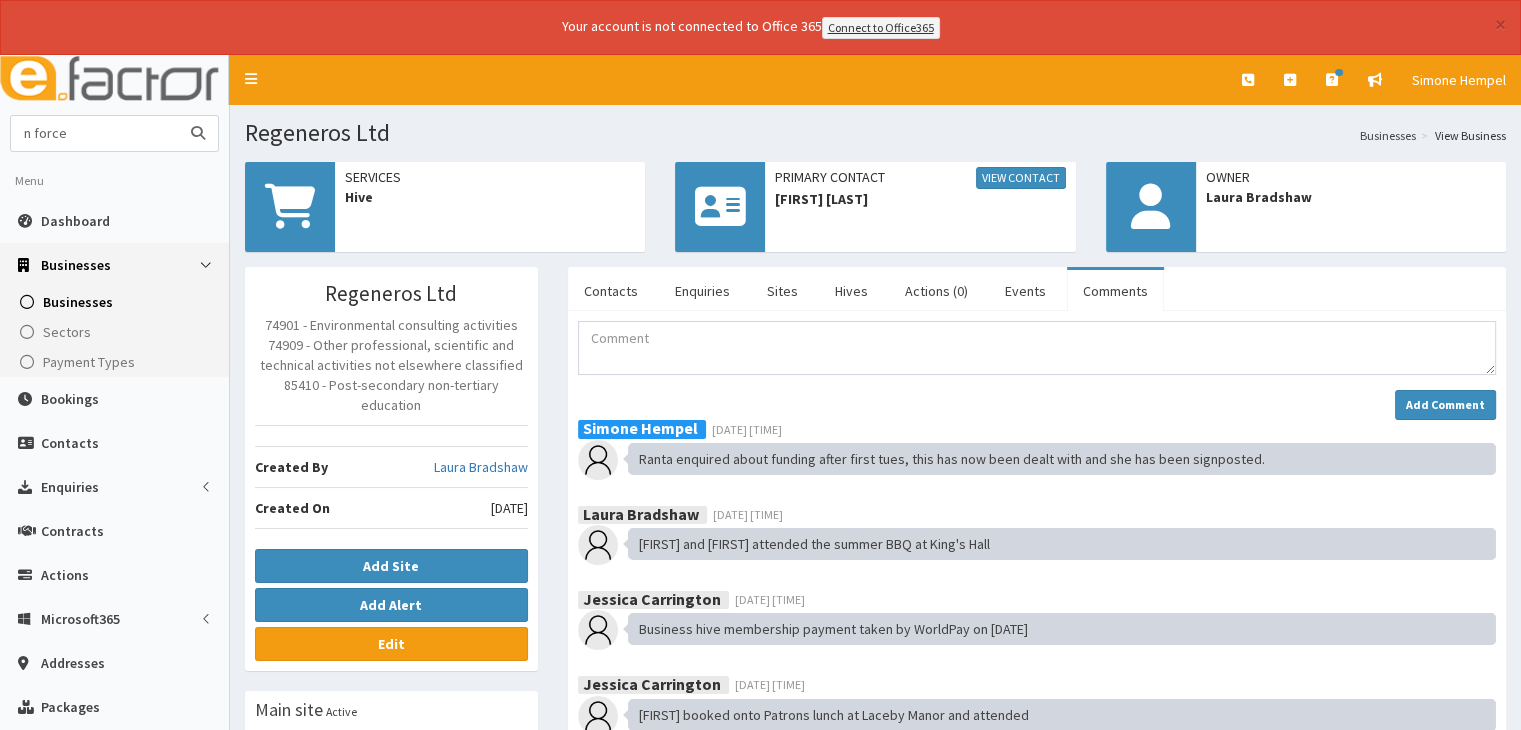 type on "n force" 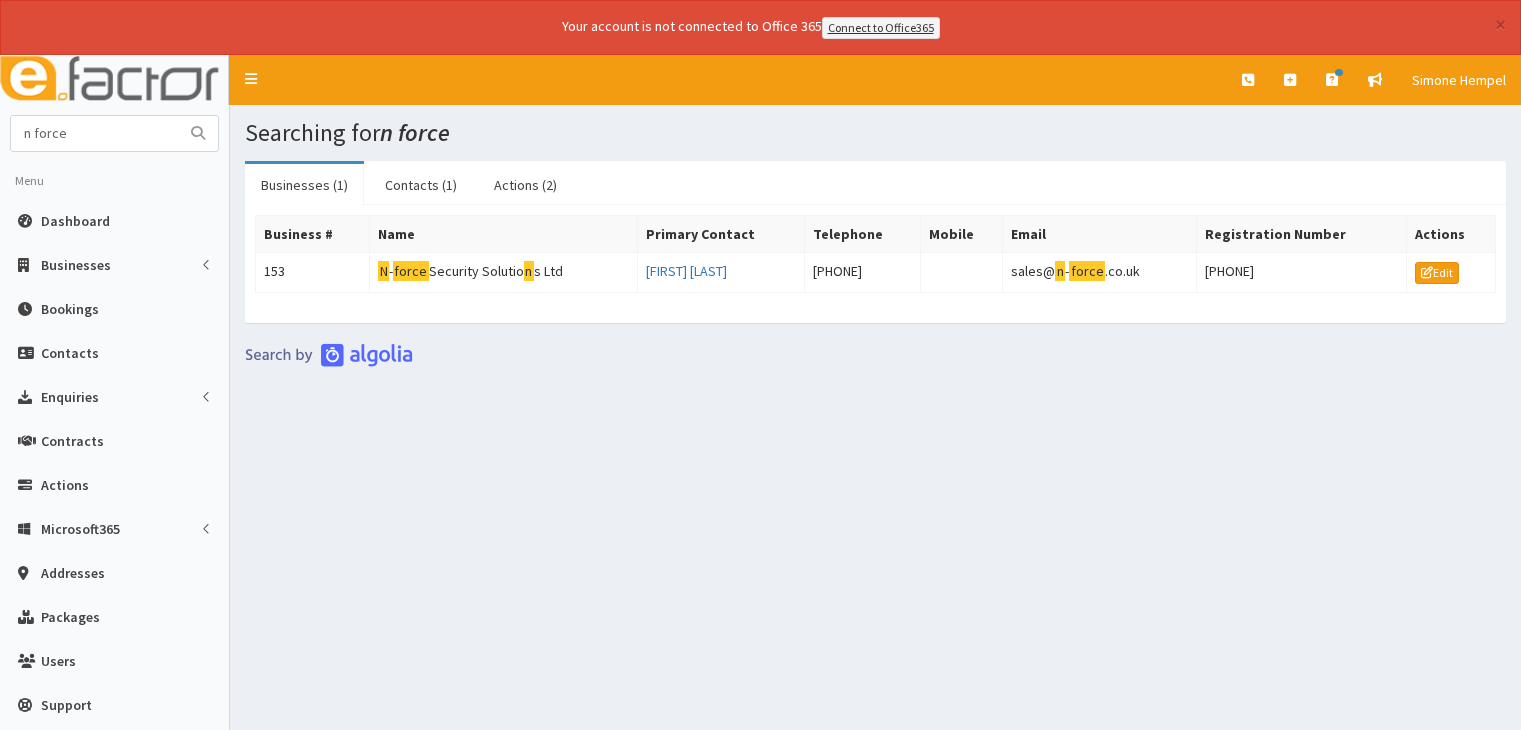 scroll, scrollTop: 0, scrollLeft: 0, axis: both 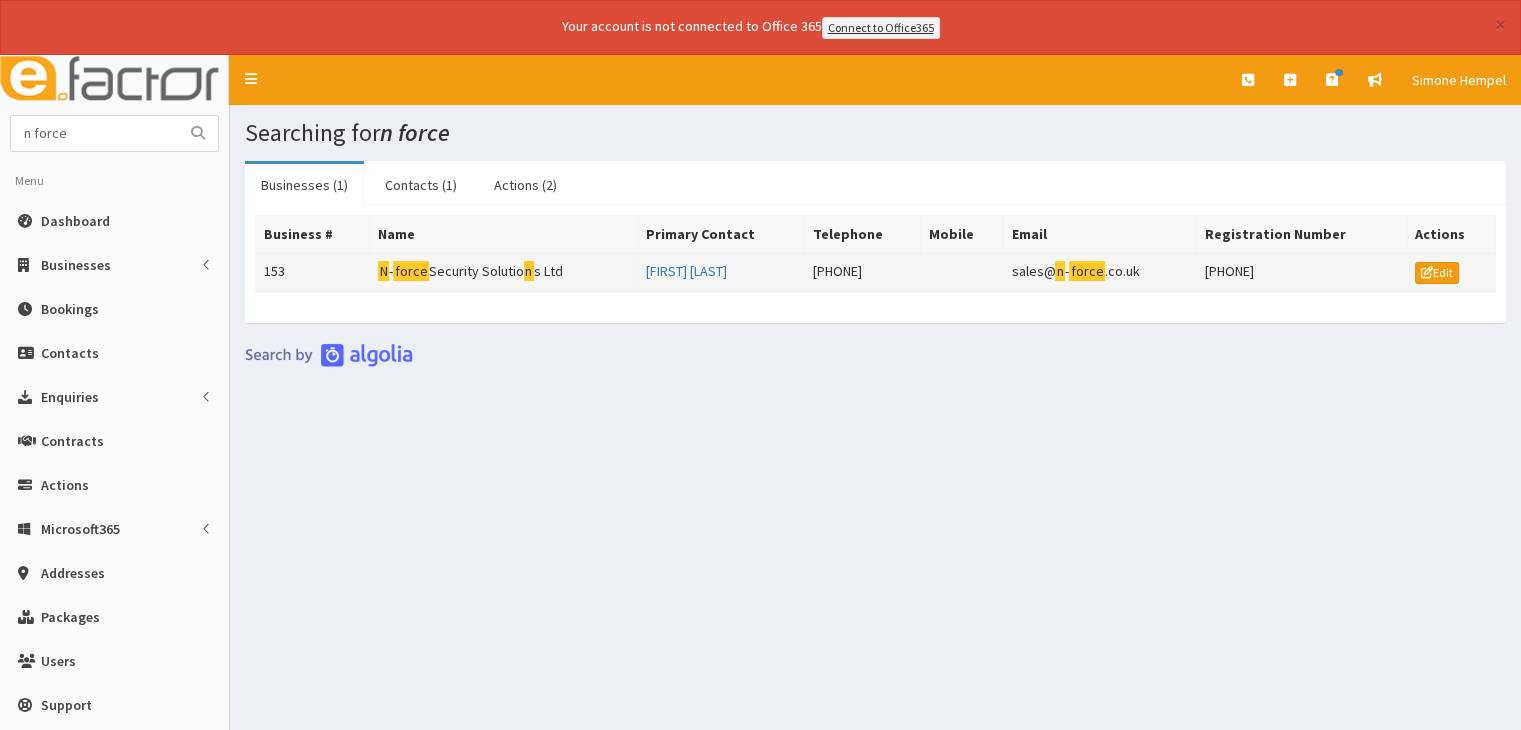 click on "N - force  Security Solutio n s  Ltd" at bounding box center (504, 272) 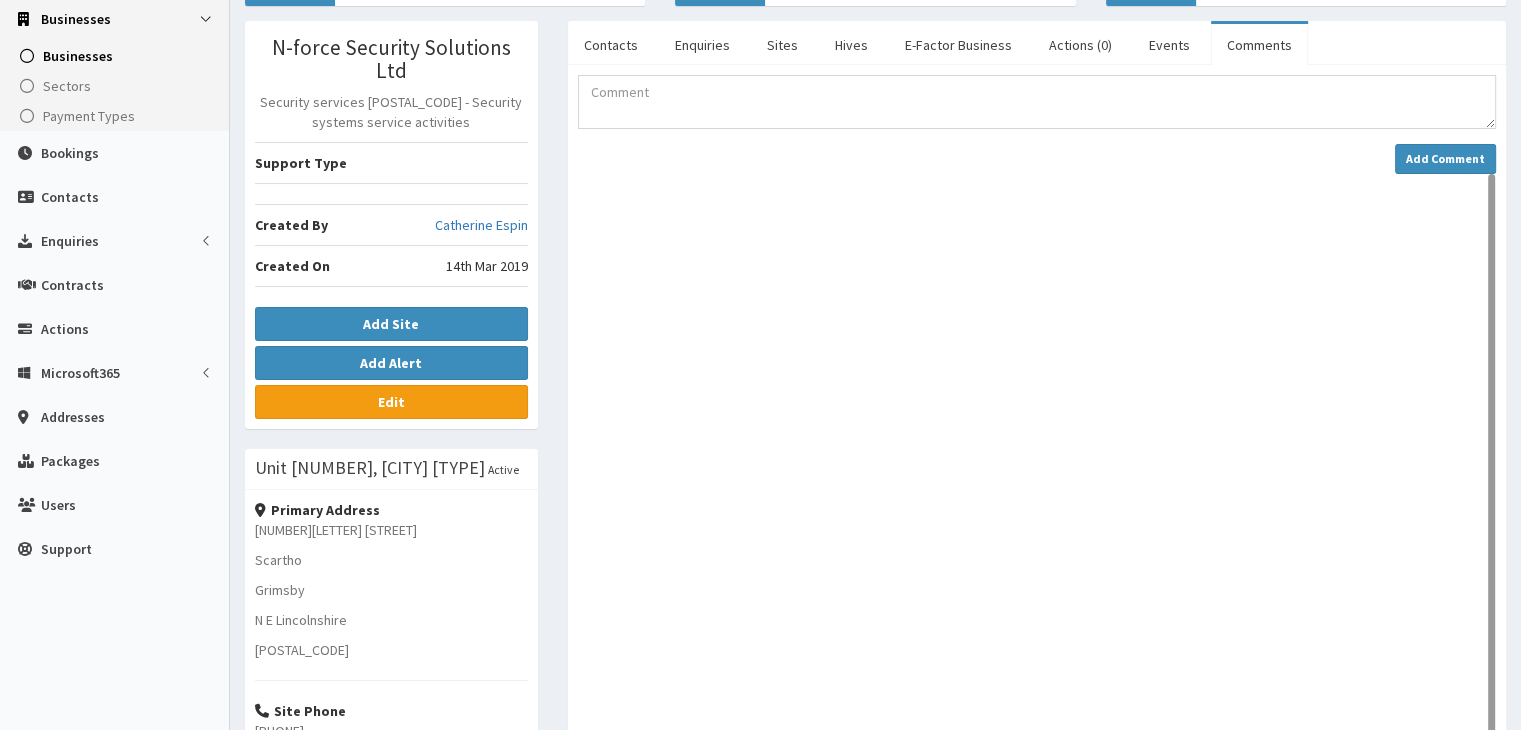 scroll, scrollTop: 0, scrollLeft: 0, axis: both 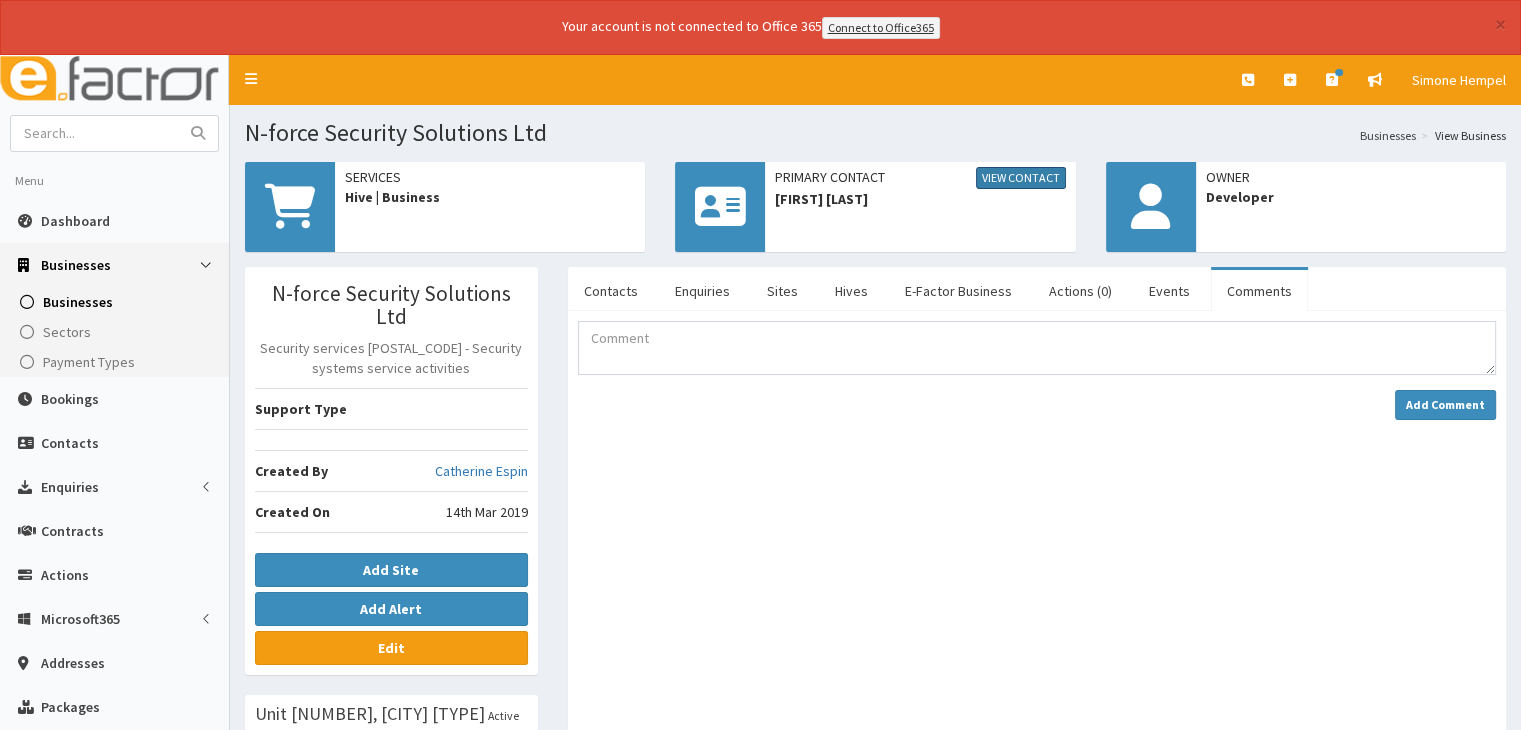 click on "View Contact" at bounding box center (1021, 178) 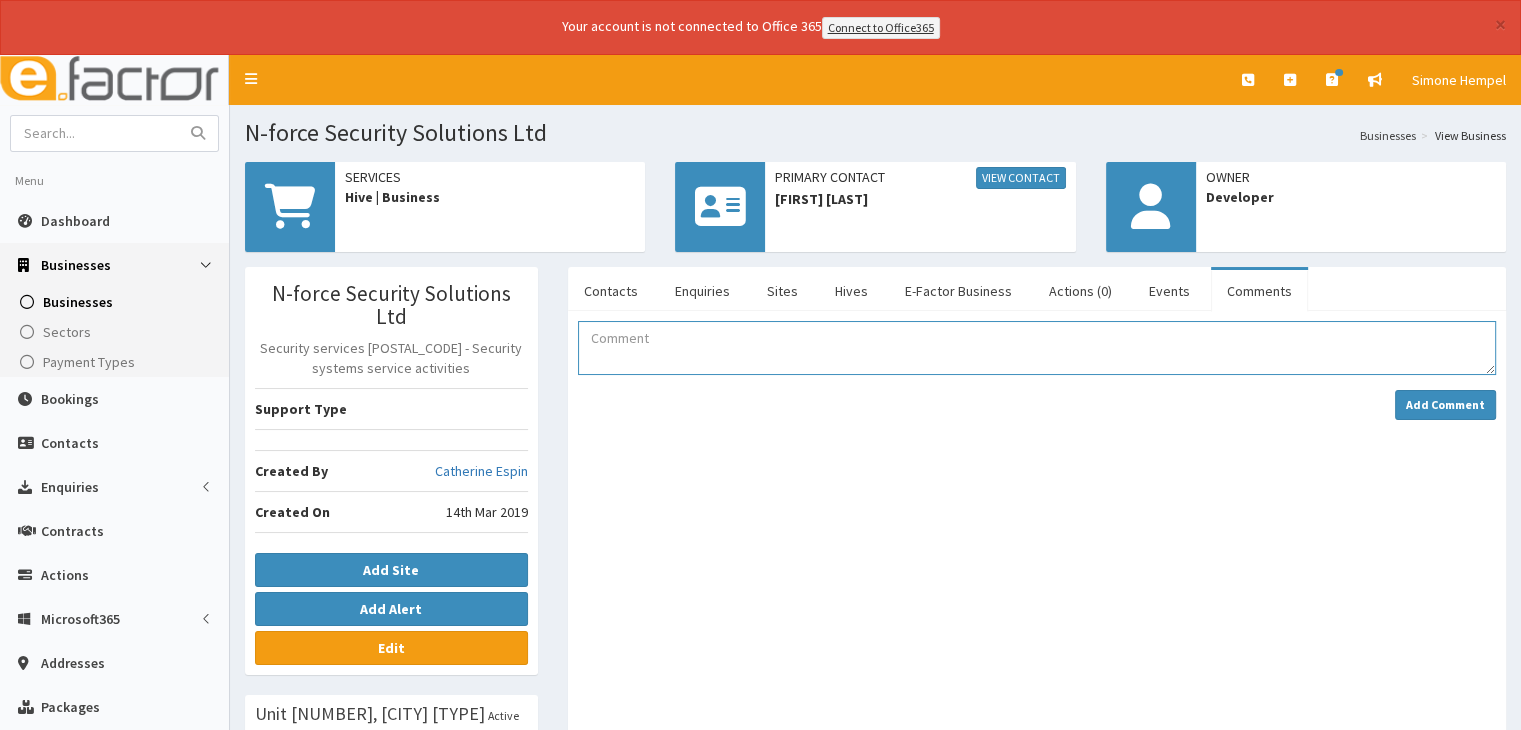 click at bounding box center [1037, 348] 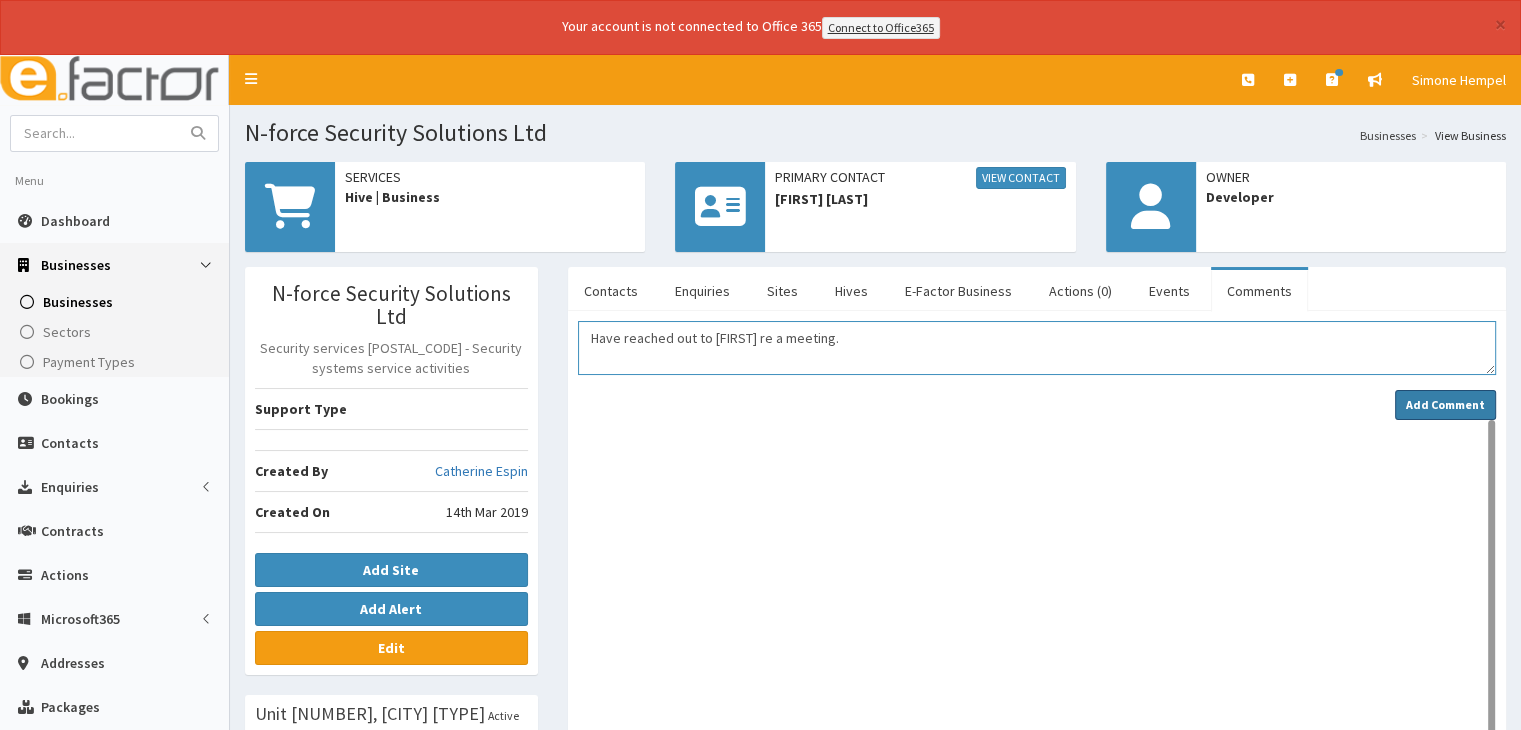 type on "Have reached out to [FIRST] re a meeting." 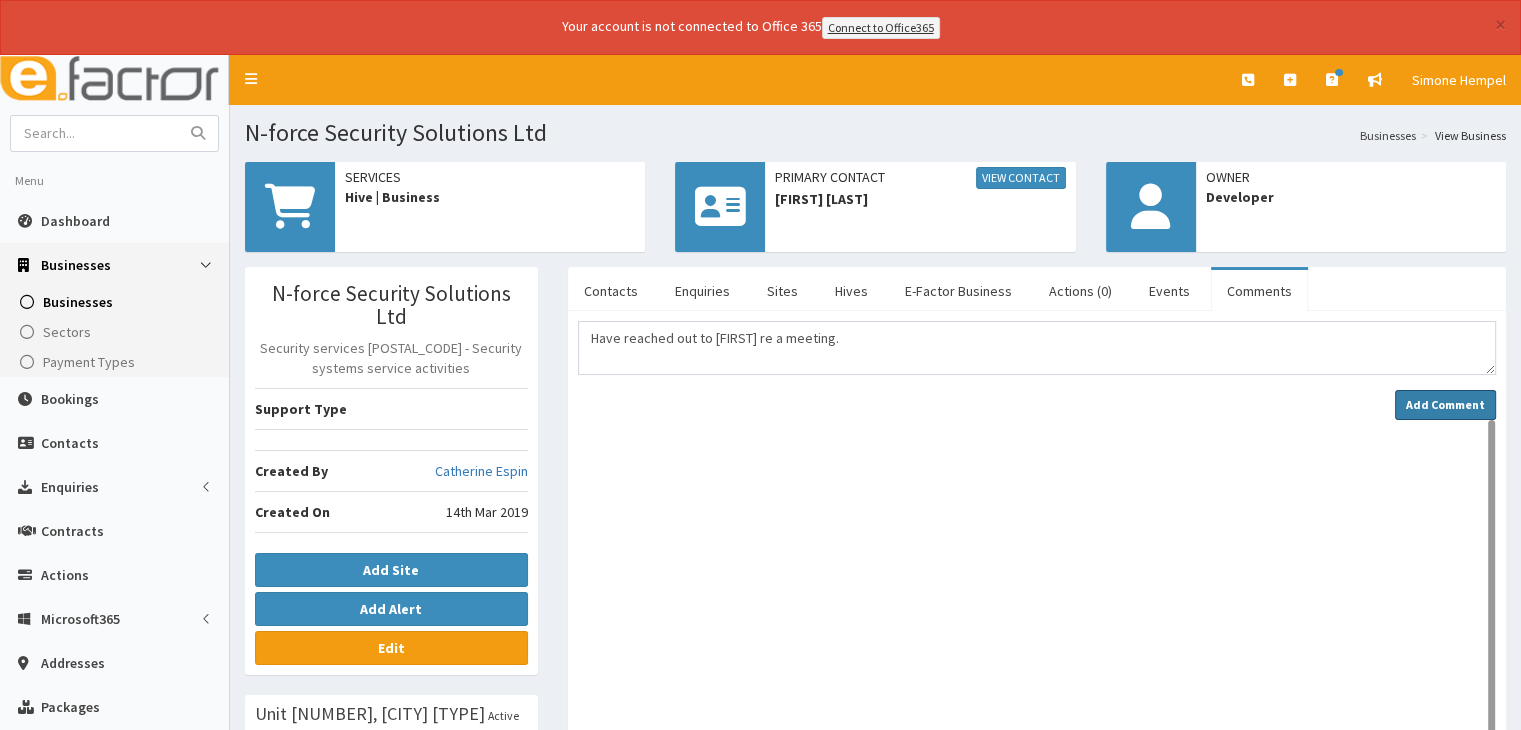 click on "Add Comment" at bounding box center [1445, 404] 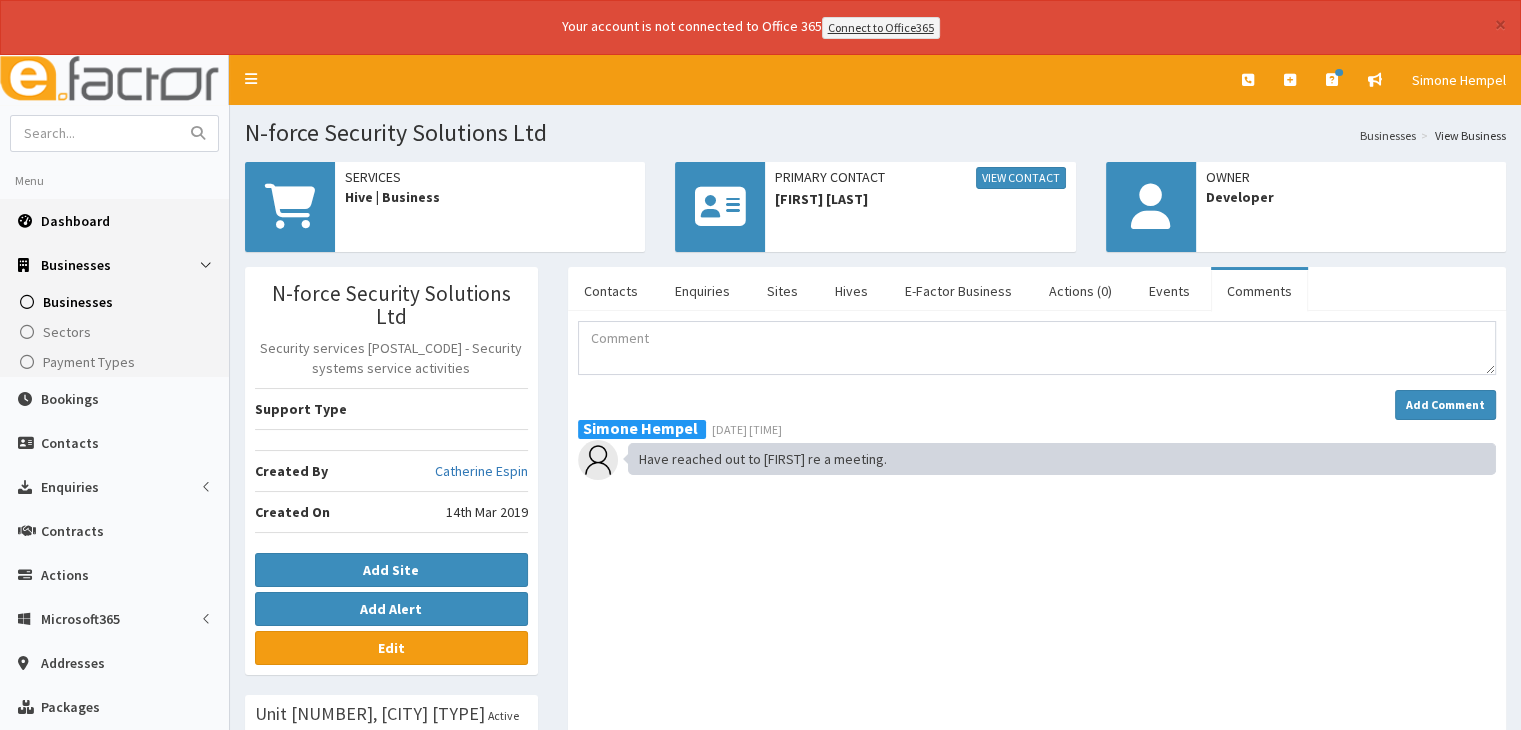 click on "Dashboard" at bounding box center (75, 221) 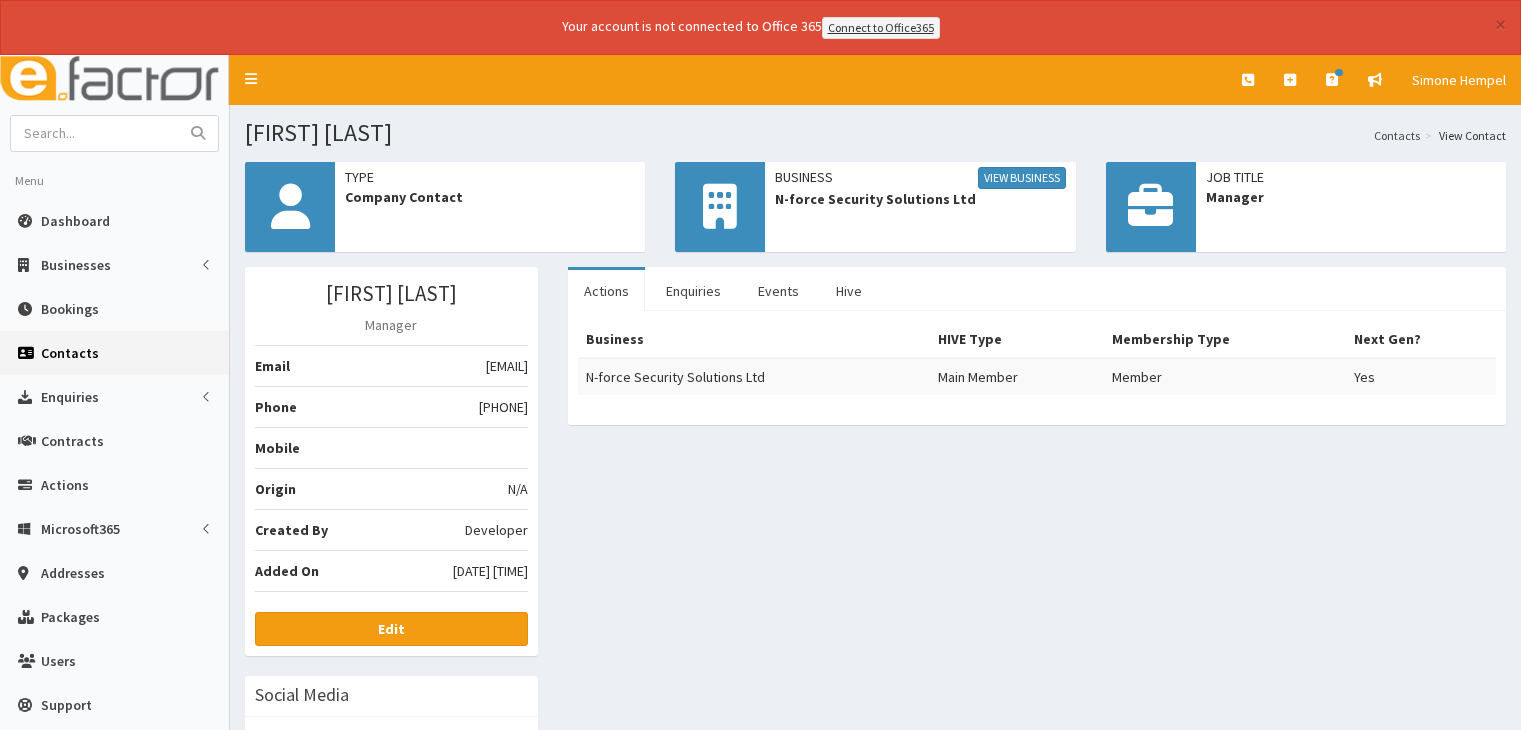 scroll, scrollTop: 0, scrollLeft: 0, axis: both 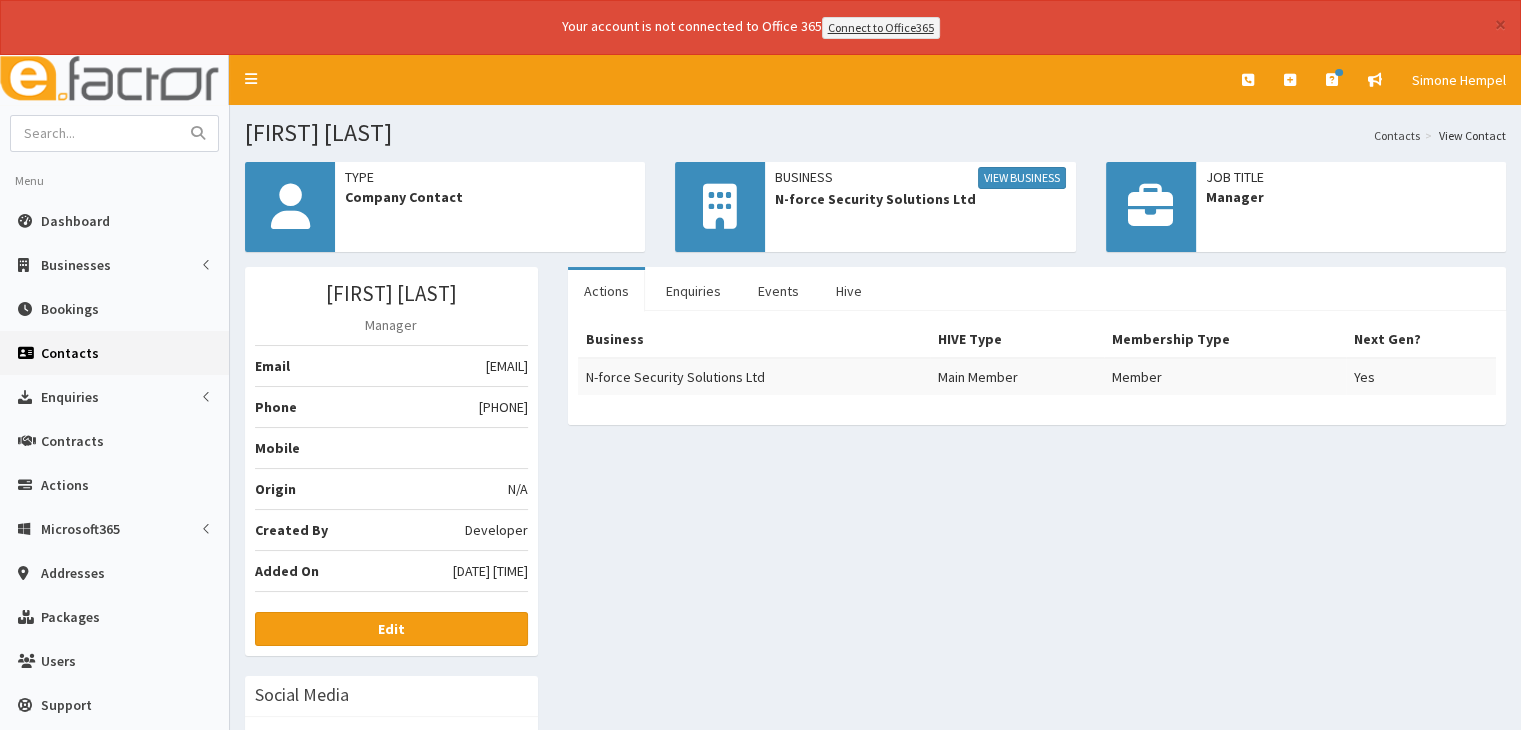 drag, startPoint x: 410, startPoint y: 360, endPoint x: 526, endPoint y: 359, distance: 116.00431 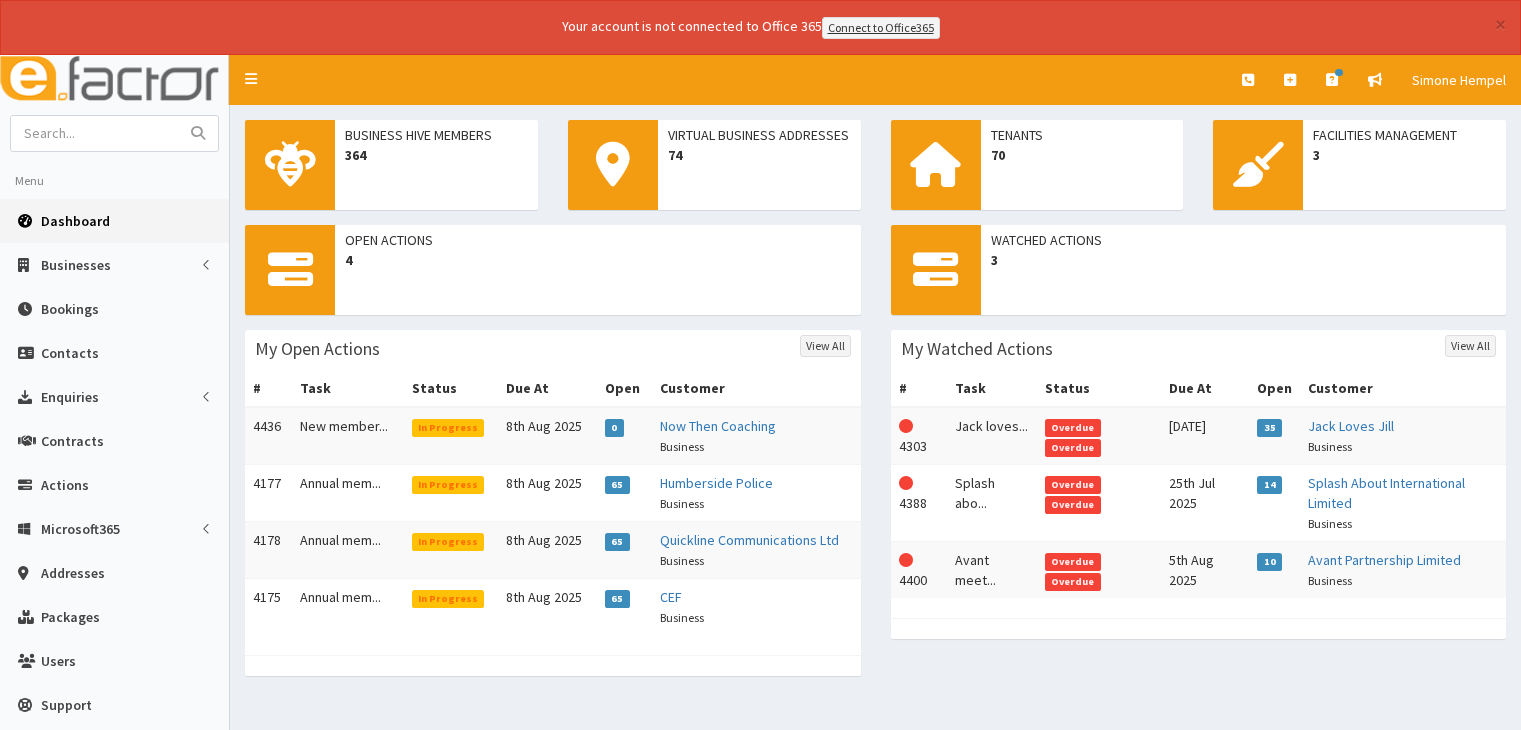 scroll, scrollTop: 0, scrollLeft: 0, axis: both 